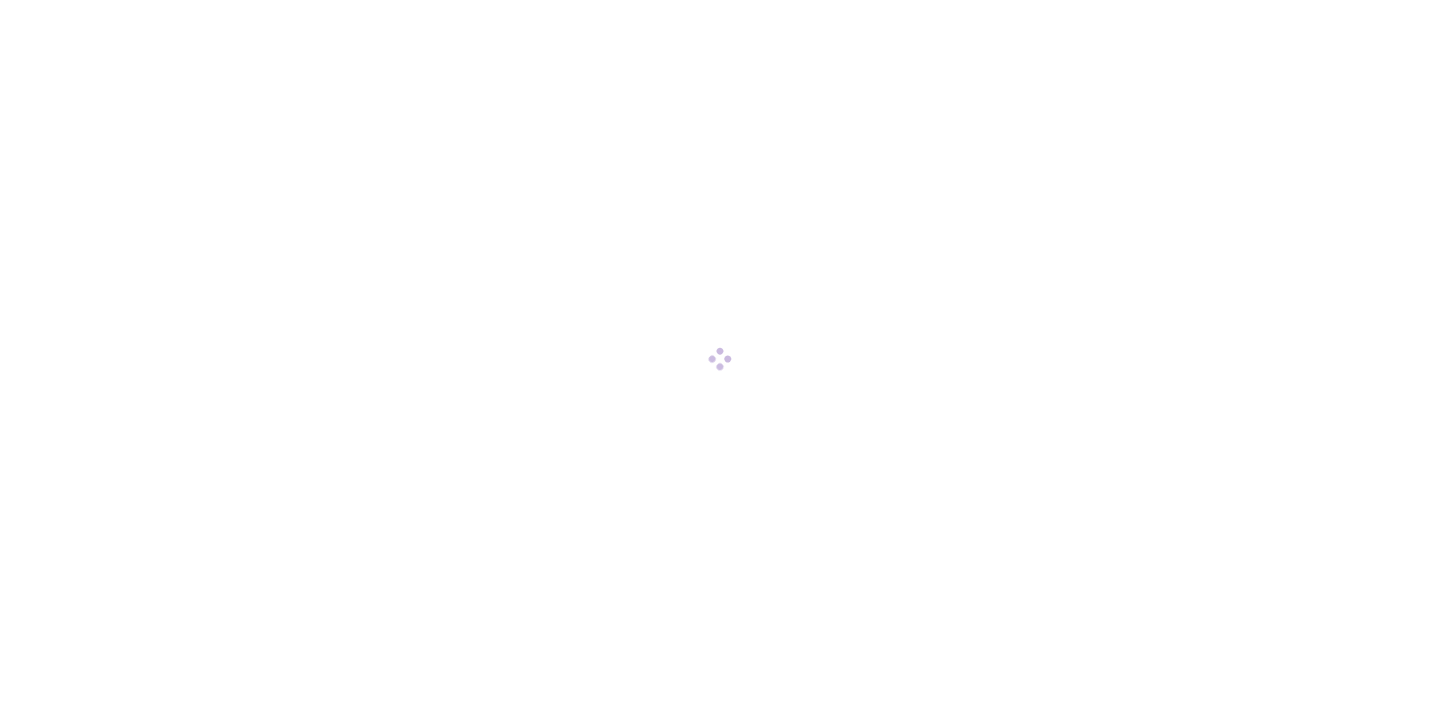 scroll, scrollTop: 0, scrollLeft: 0, axis: both 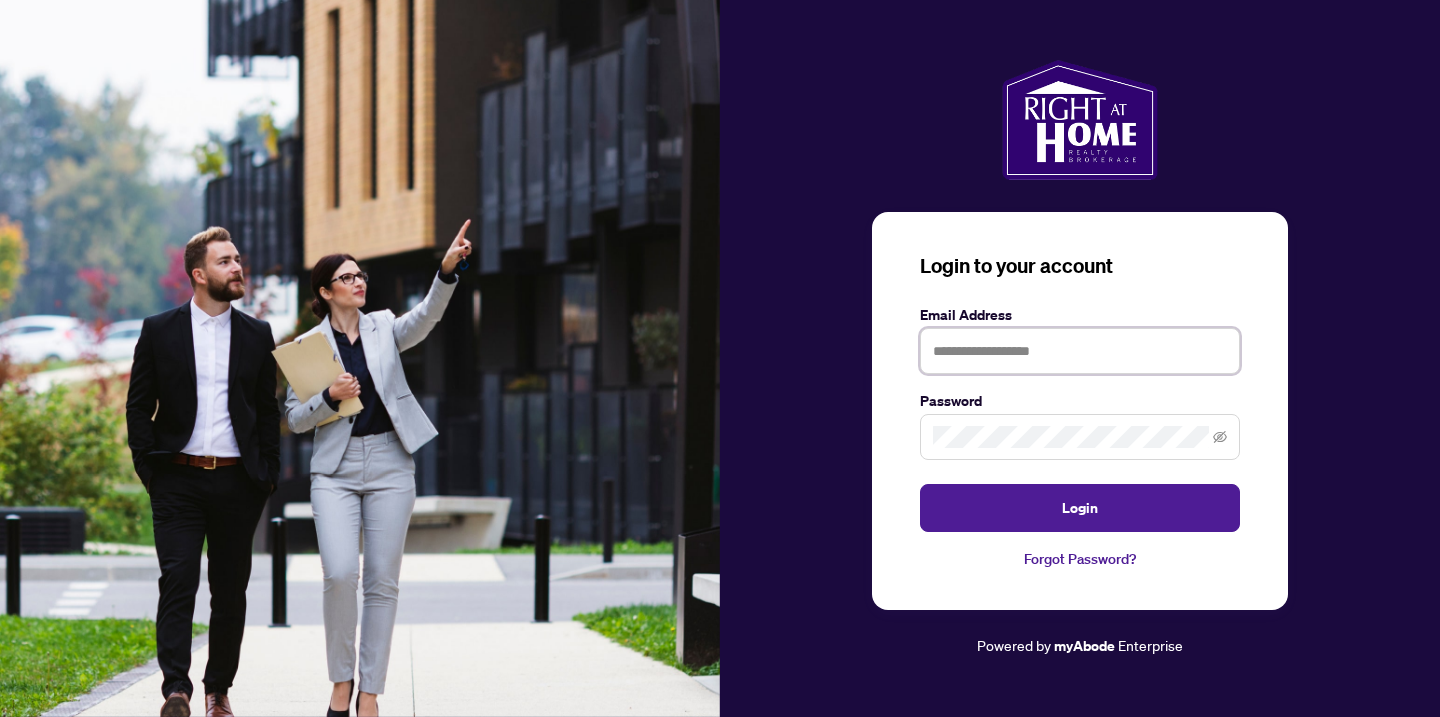 click at bounding box center (1080, 351) 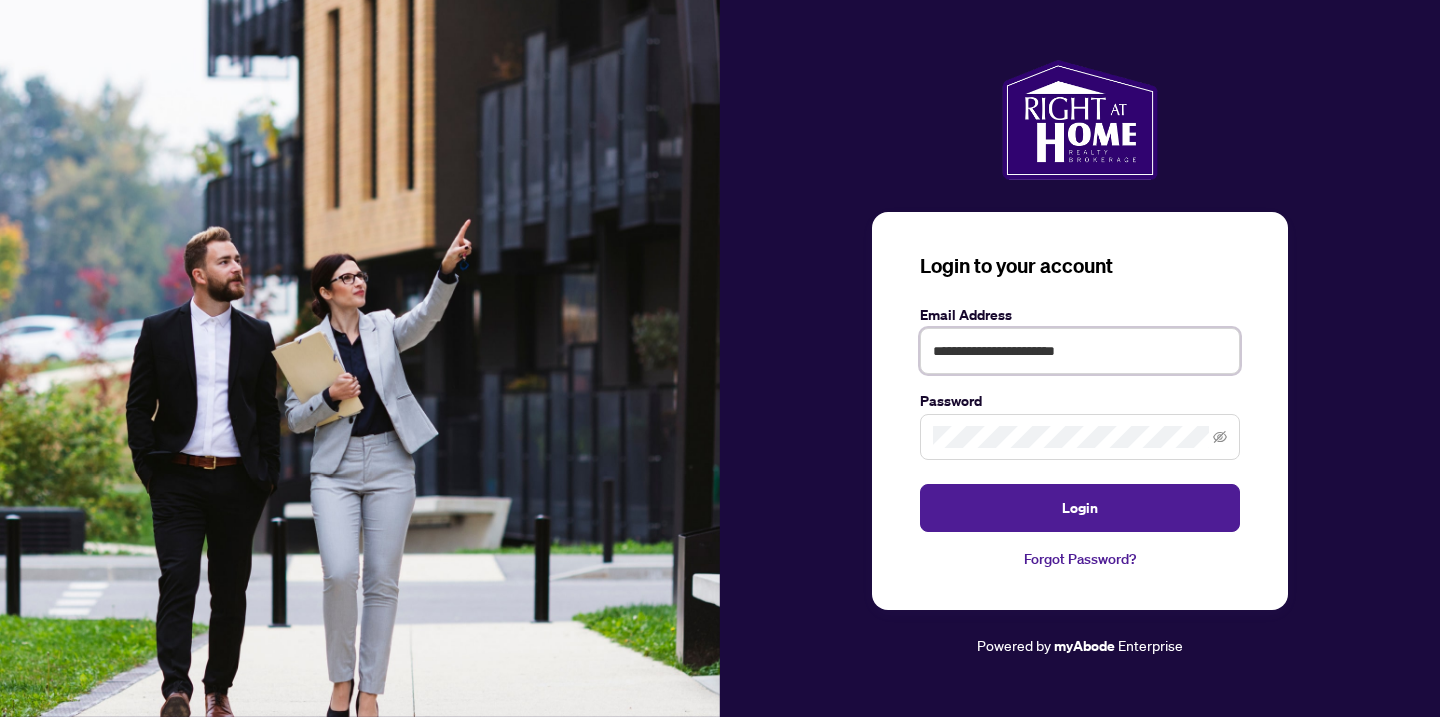 click on "**********" at bounding box center [1080, 351] 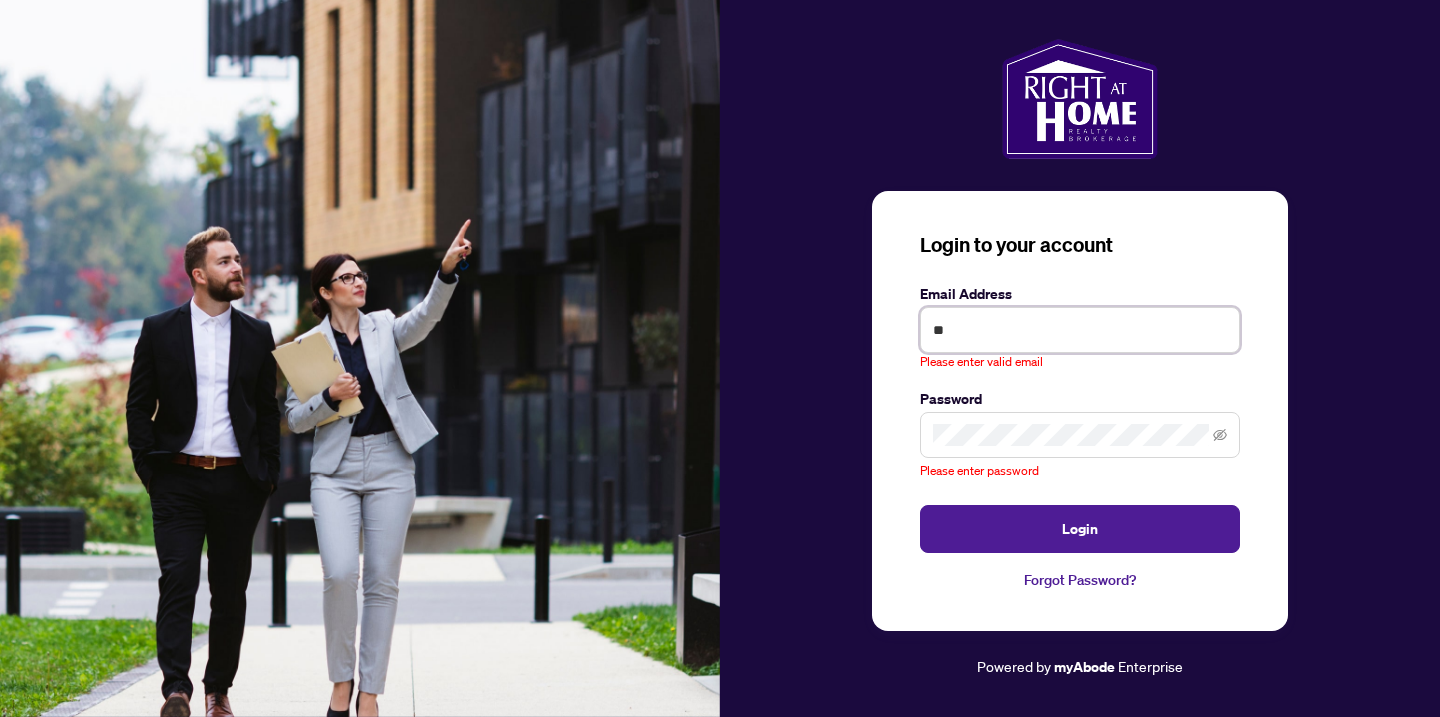 type on "*" 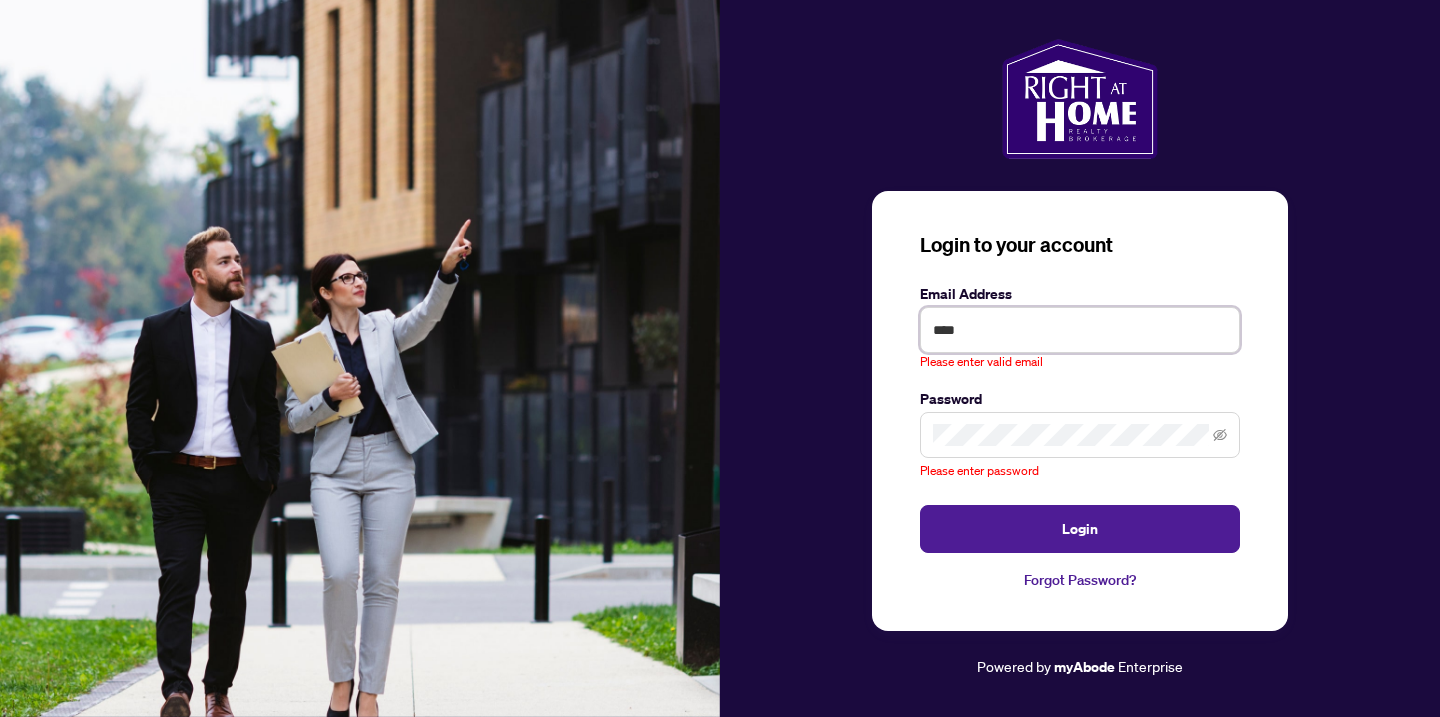 type on "**********" 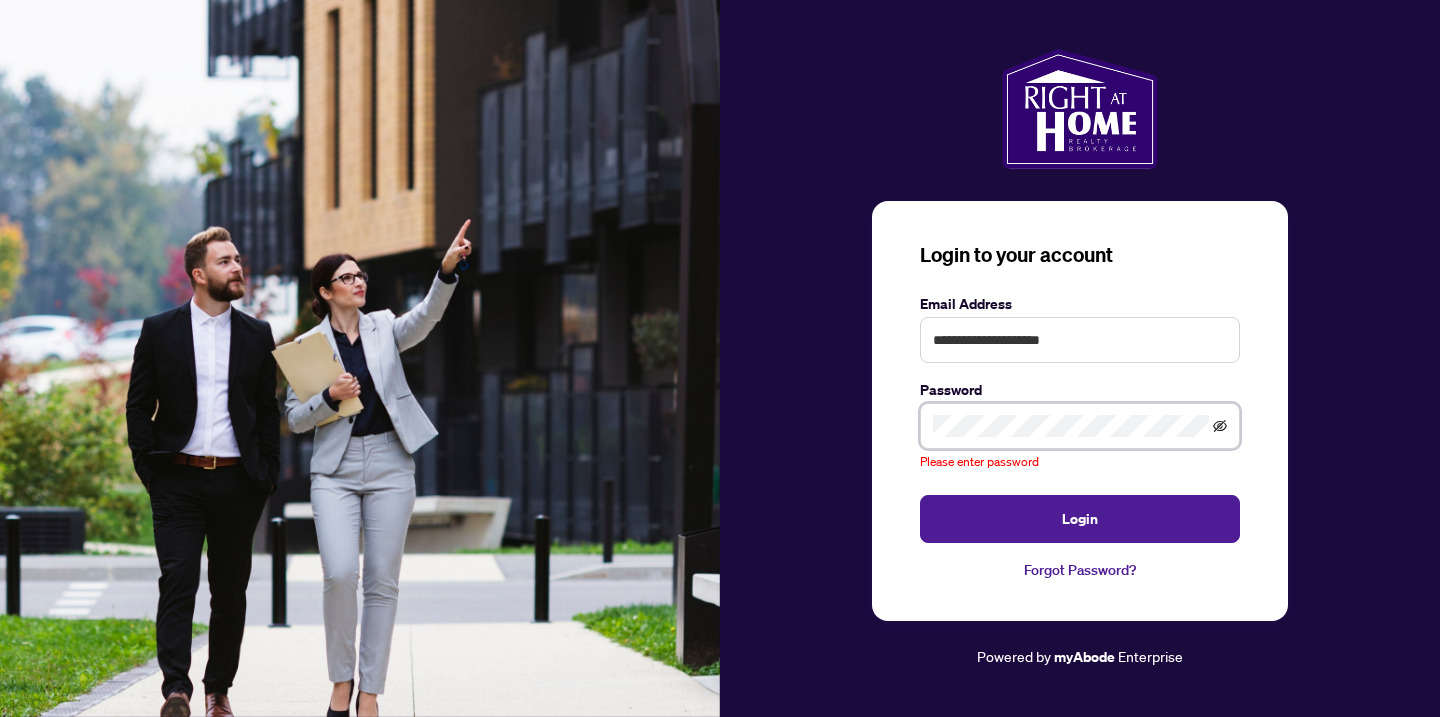 click 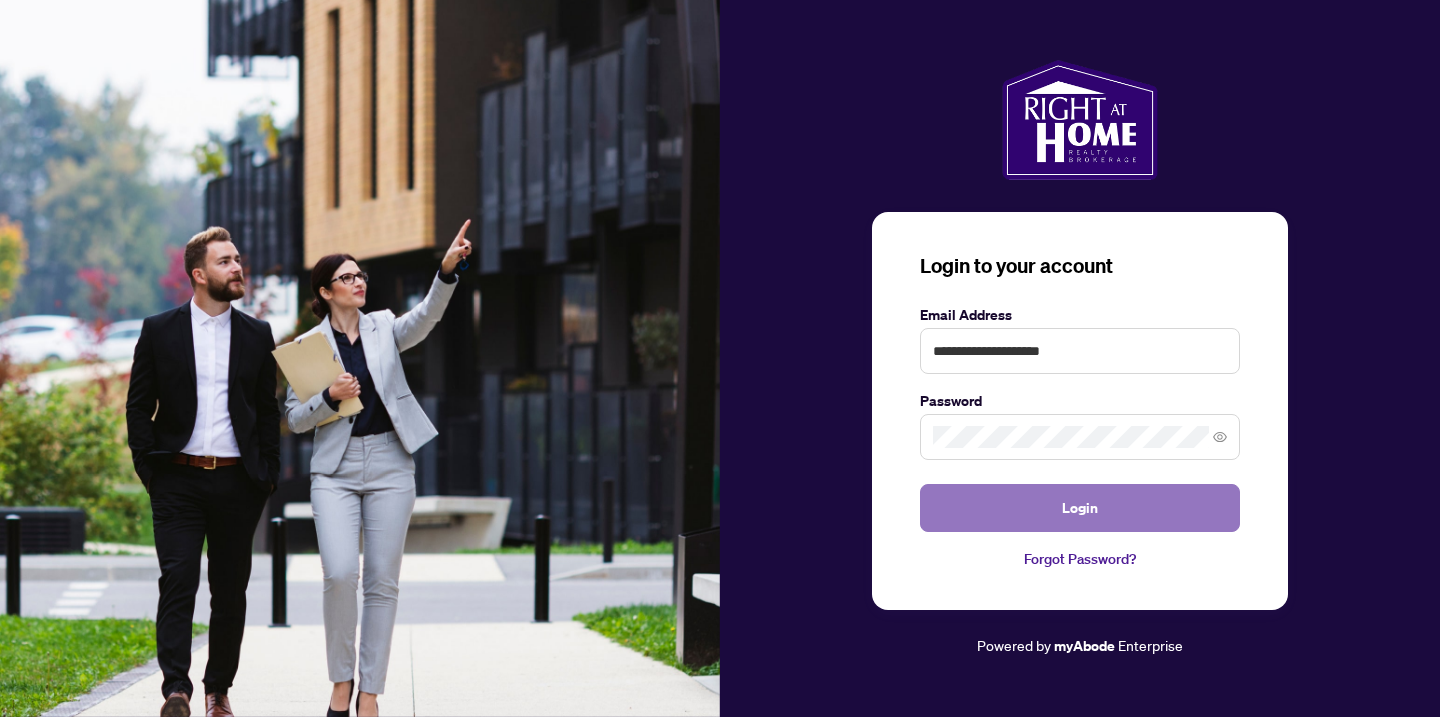 click on "Login" at bounding box center [1080, 508] 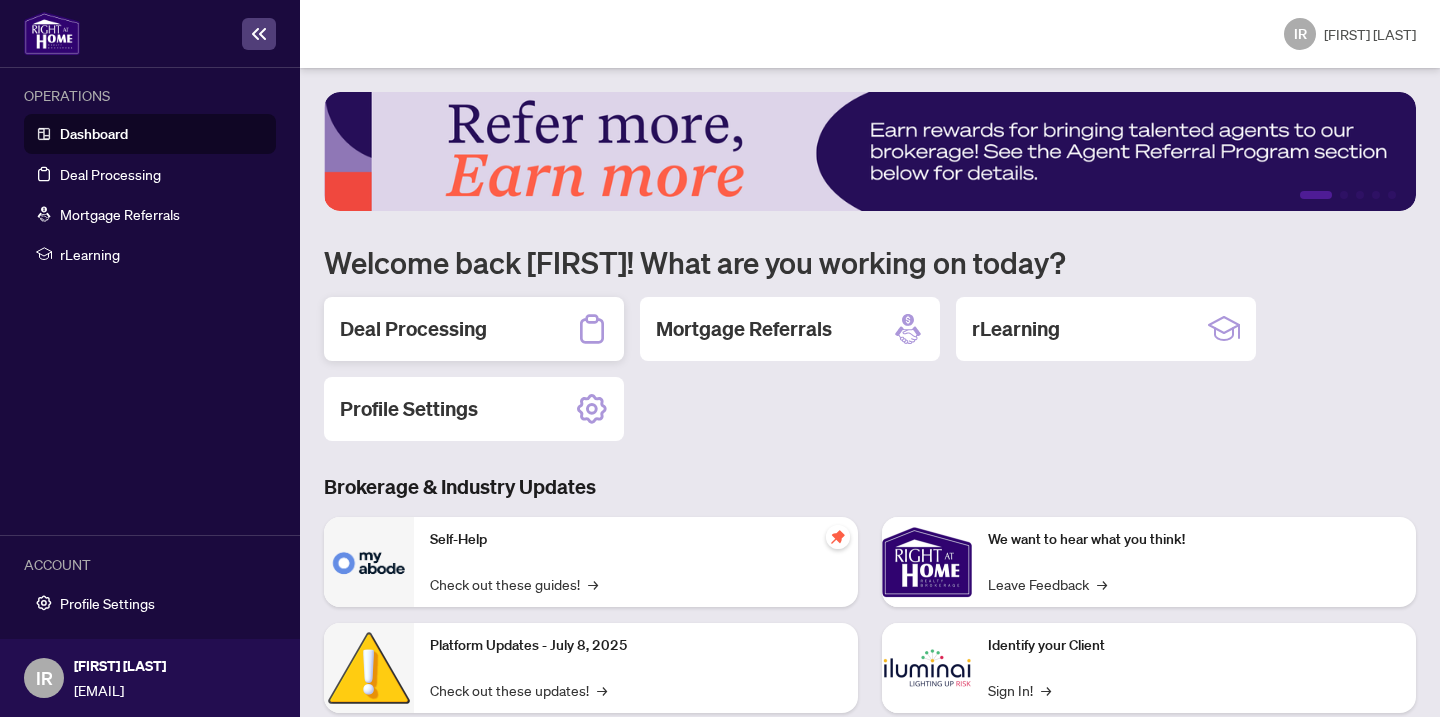 click on "Deal Processing" at bounding box center (413, 329) 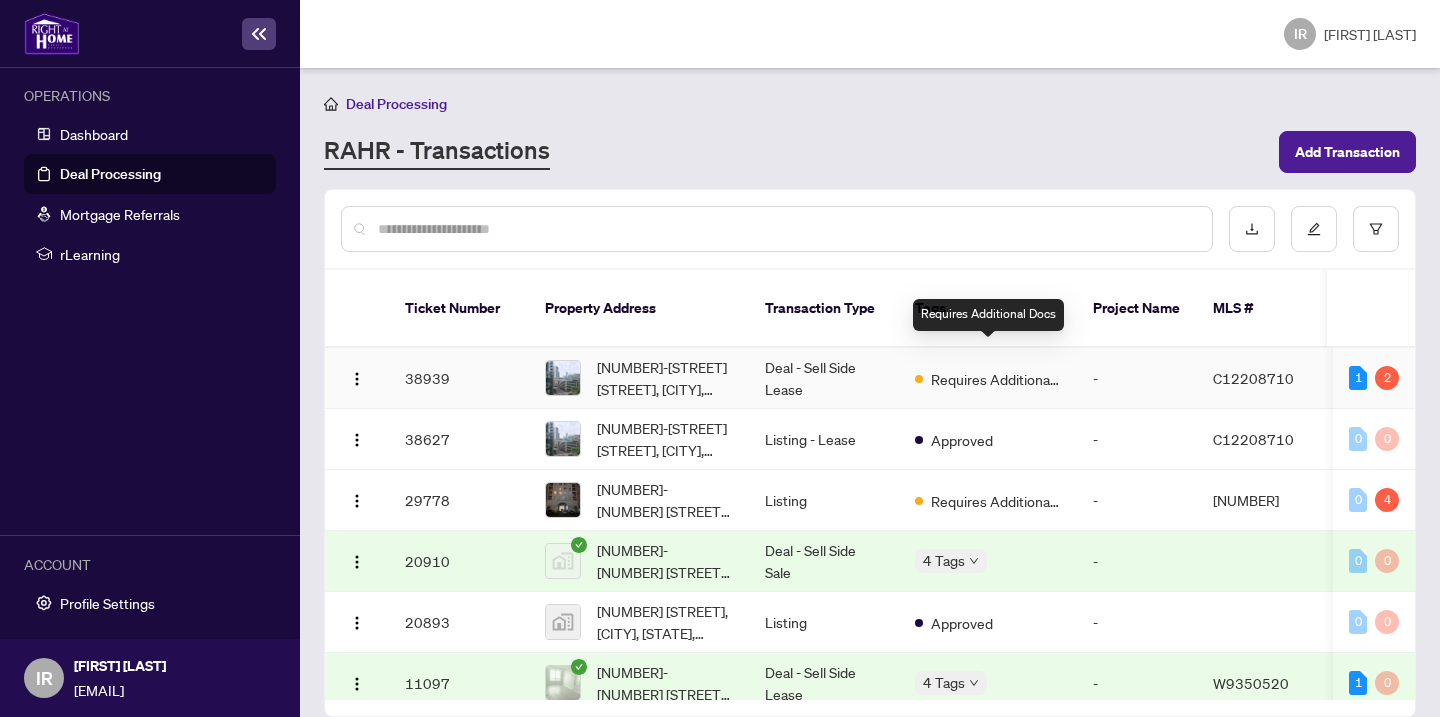 click on "Requires Additional Docs" at bounding box center [996, 379] 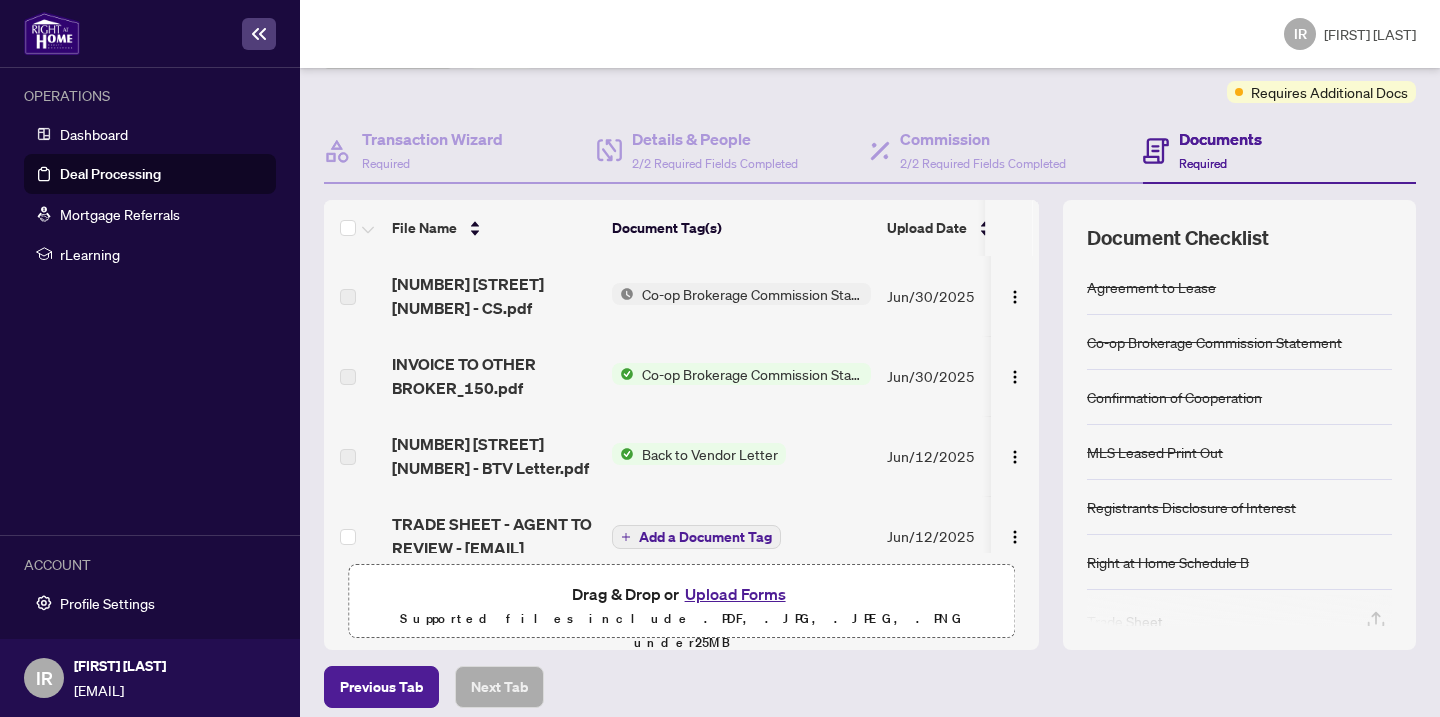 scroll, scrollTop: 172, scrollLeft: 0, axis: vertical 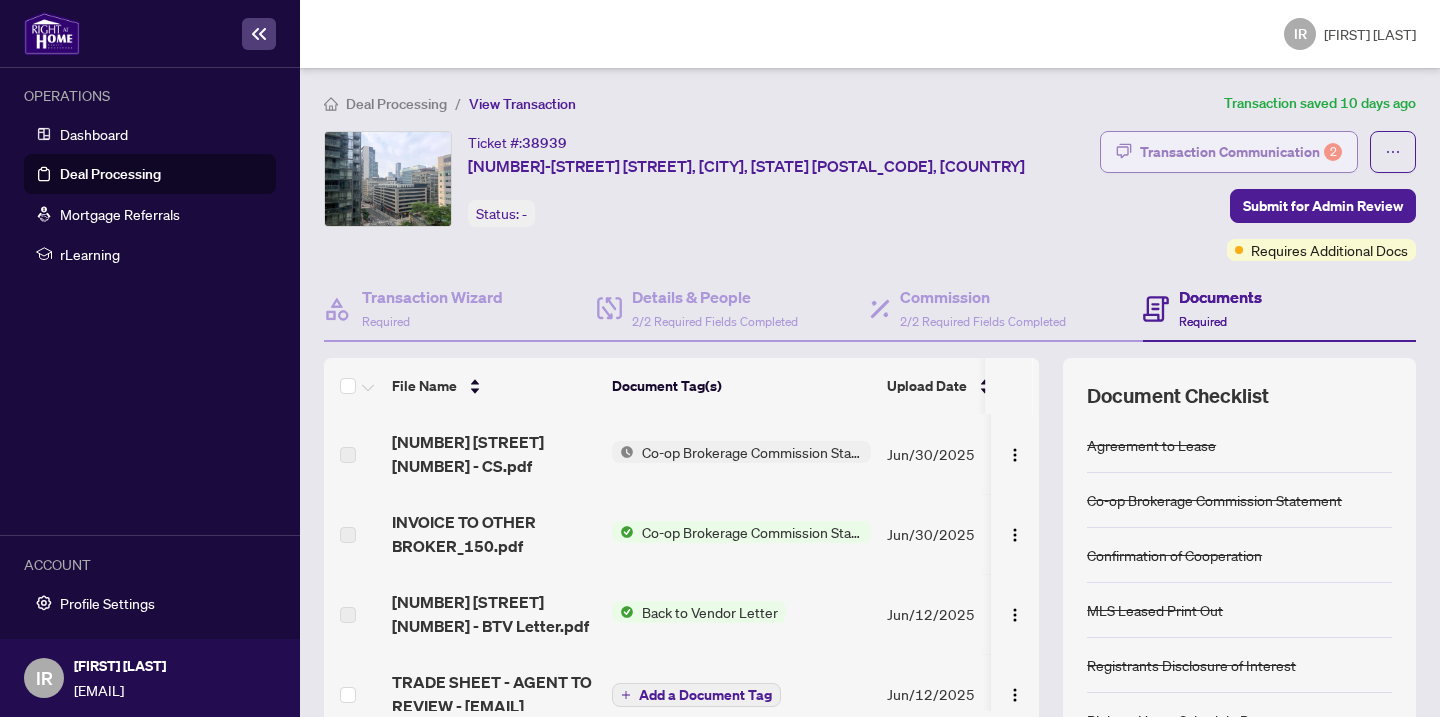 click on "Transaction Communication 2" at bounding box center (1241, 152) 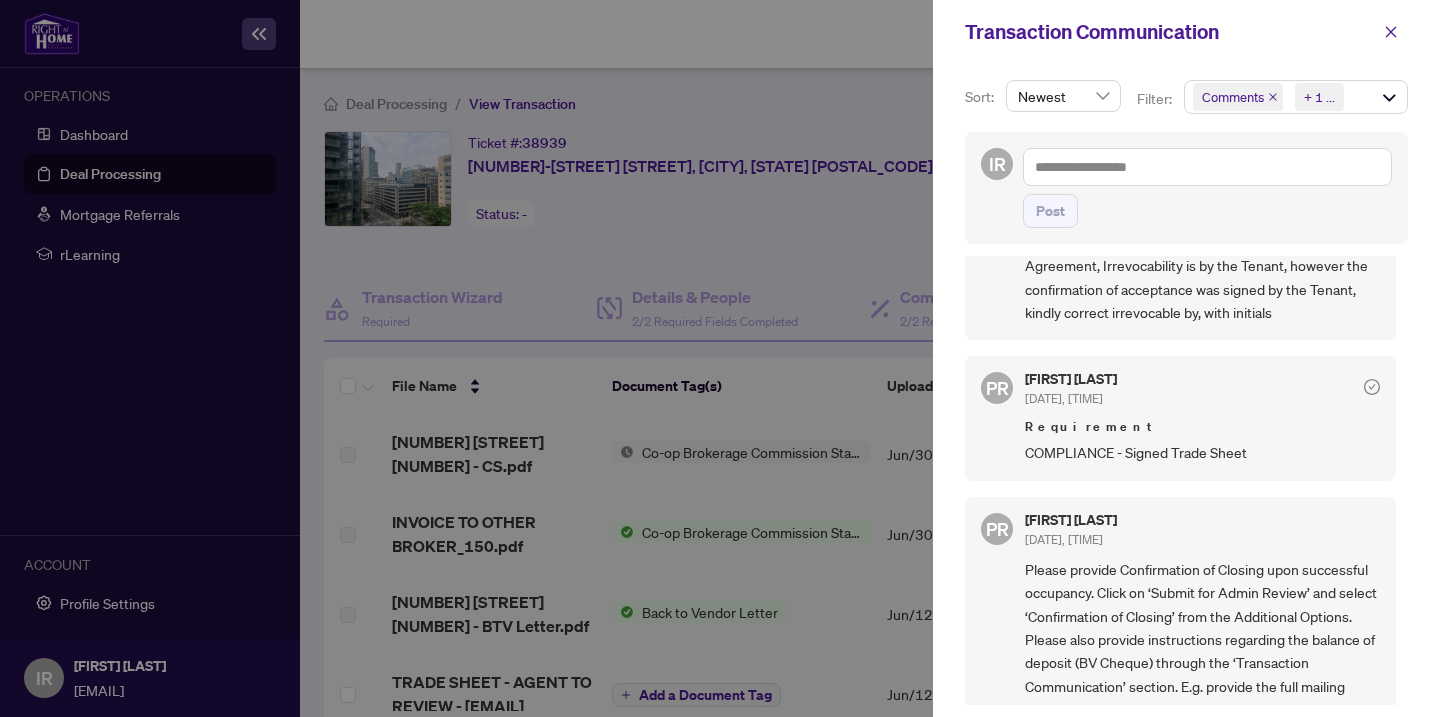 scroll, scrollTop: 0, scrollLeft: 0, axis: both 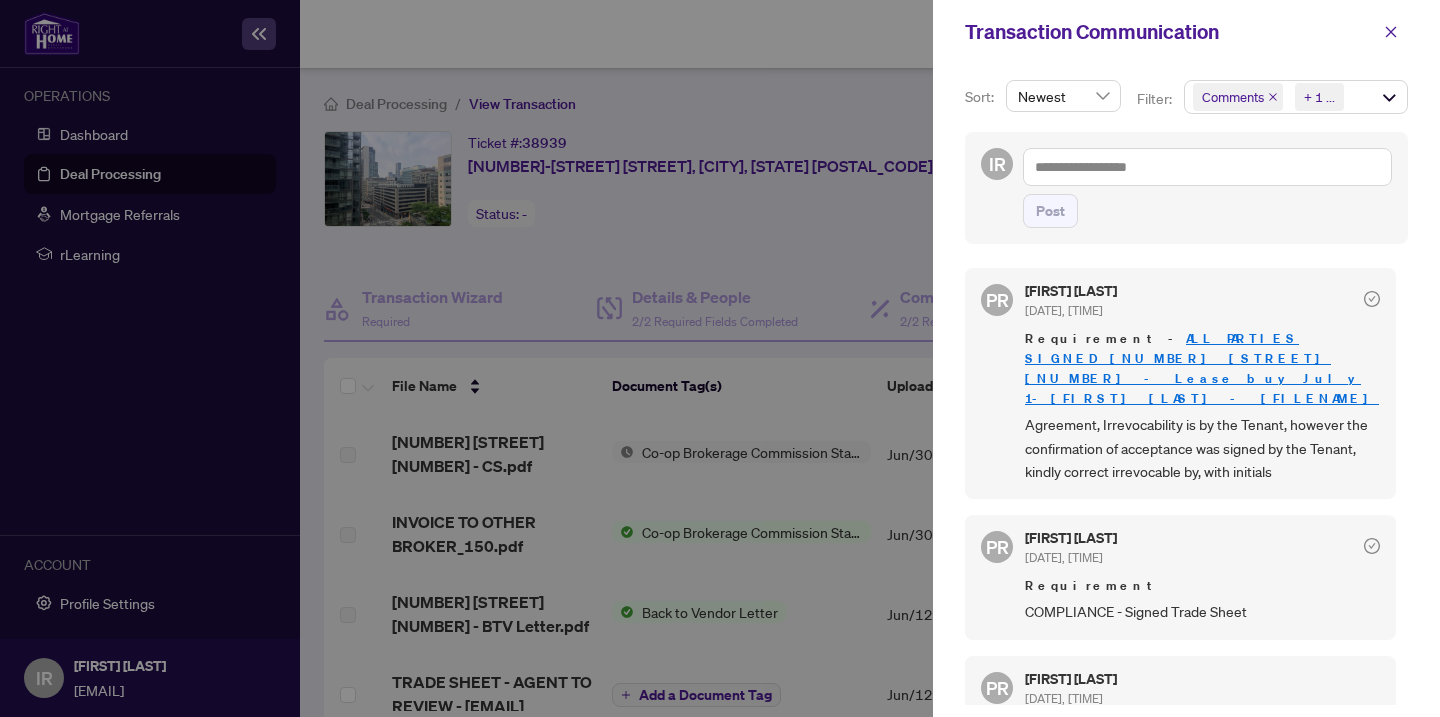 click on "ALL PARTIES SIGNED [NUMBER] [STREET] [NUMBER] - Lease buy July 1-[NAME]  [NAME] - OFFER_TO_LEASE_37_G.pdf" at bounding box center [1202, 368] 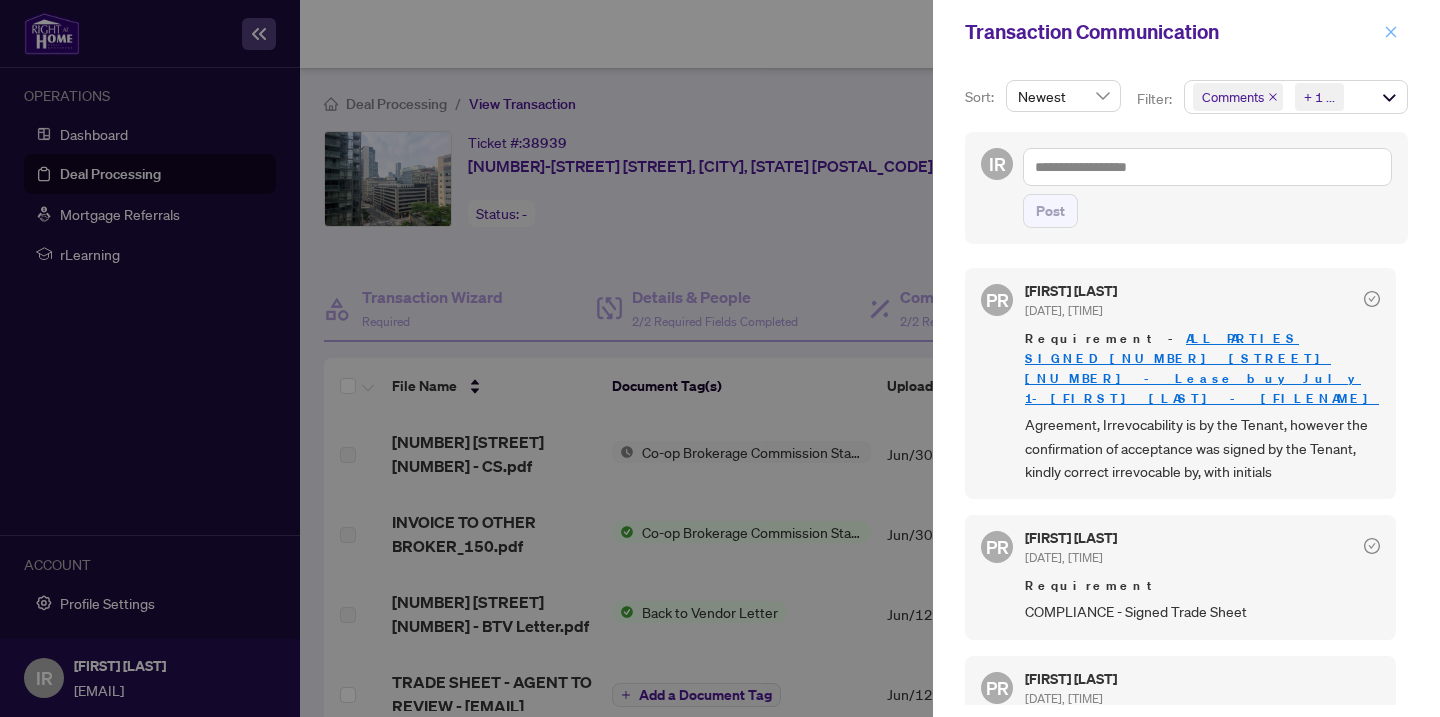 click 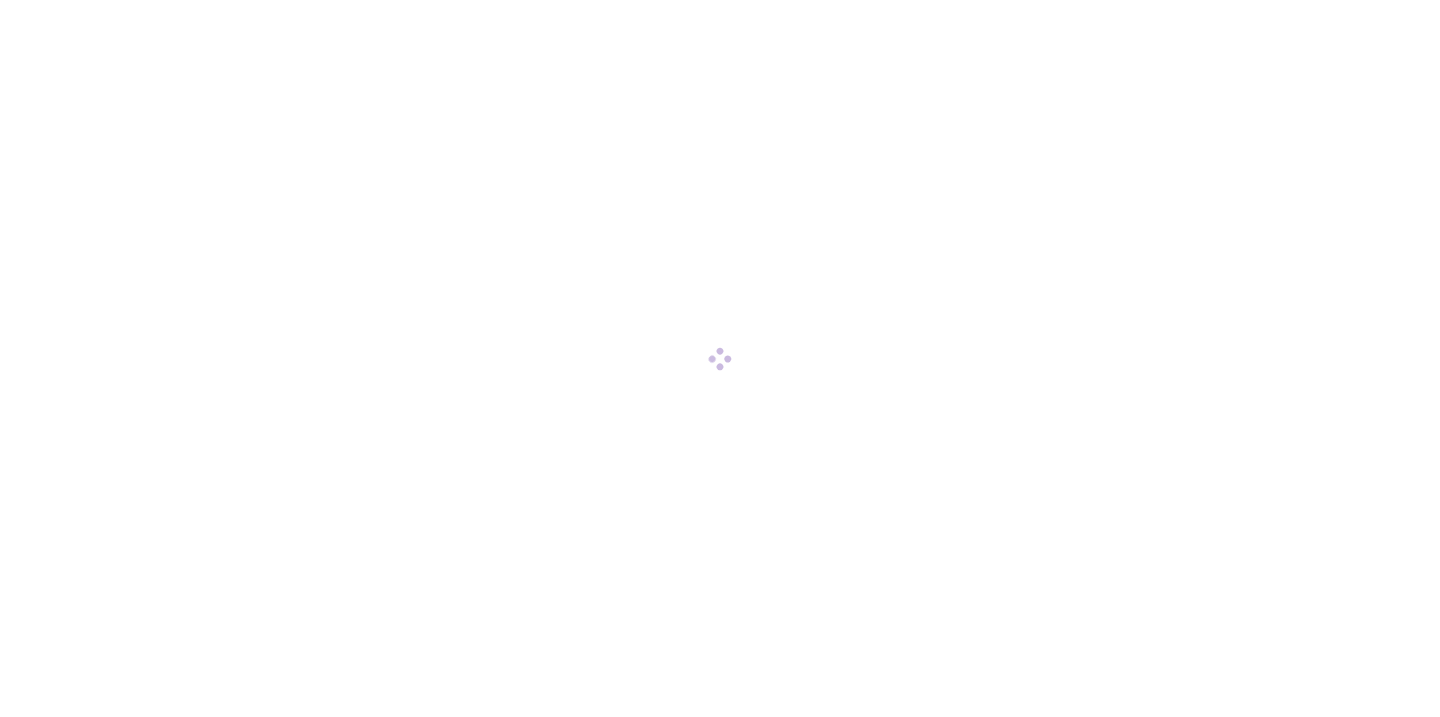 scroll, scrollTop: 0, scrollLeft: 0, axis: both 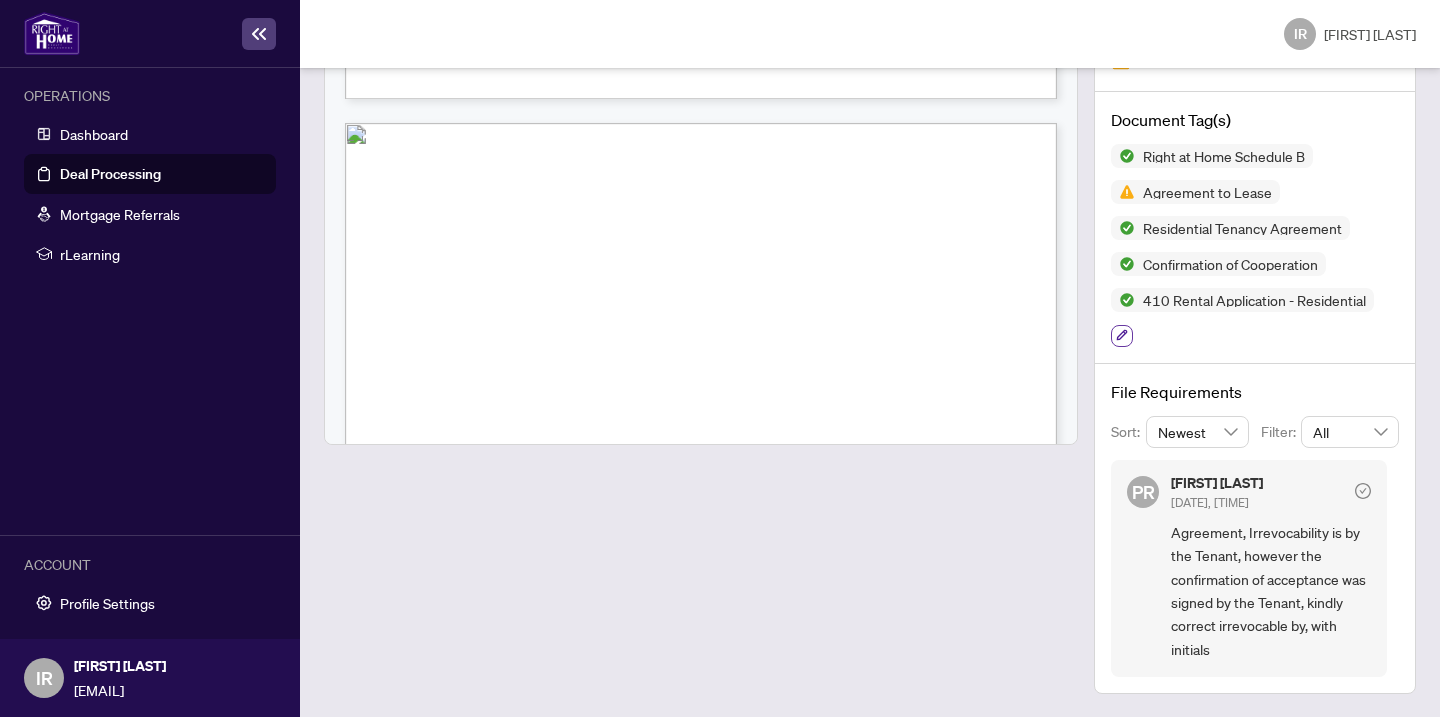 click 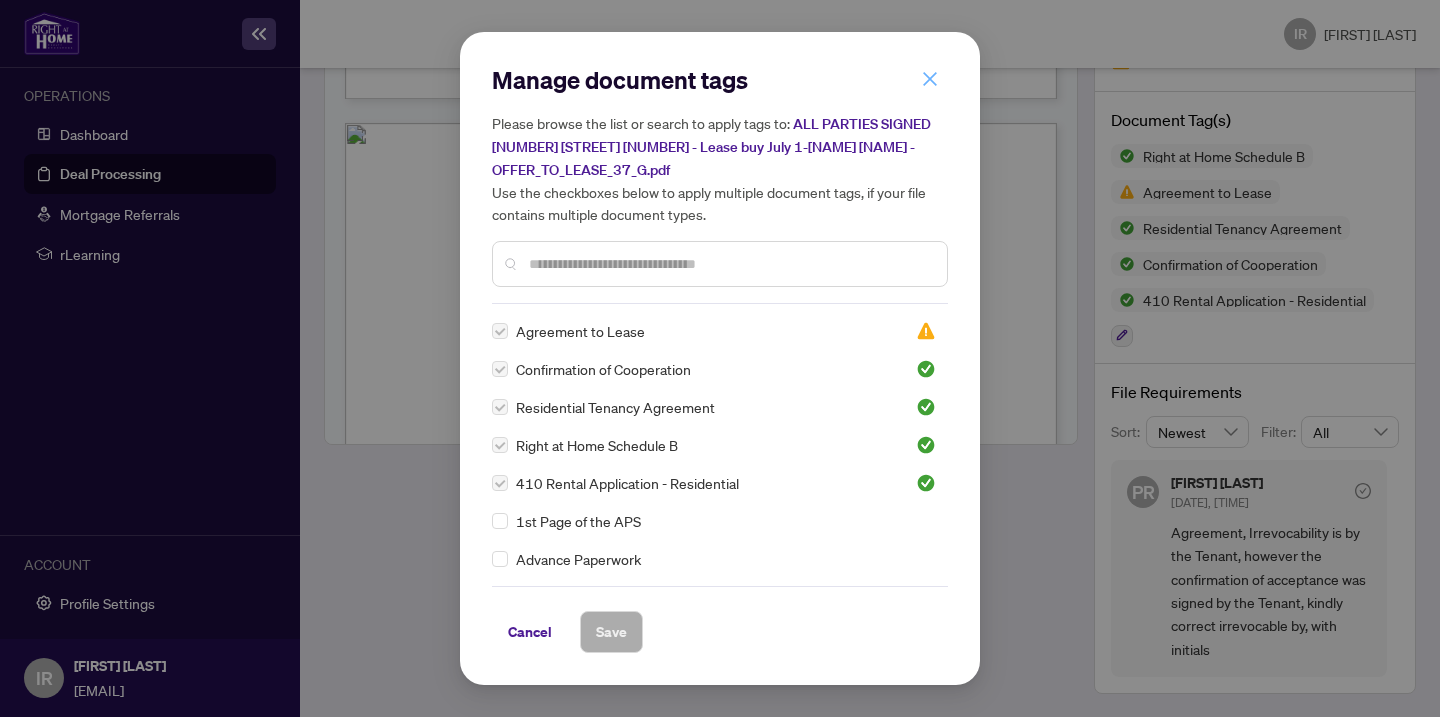 click 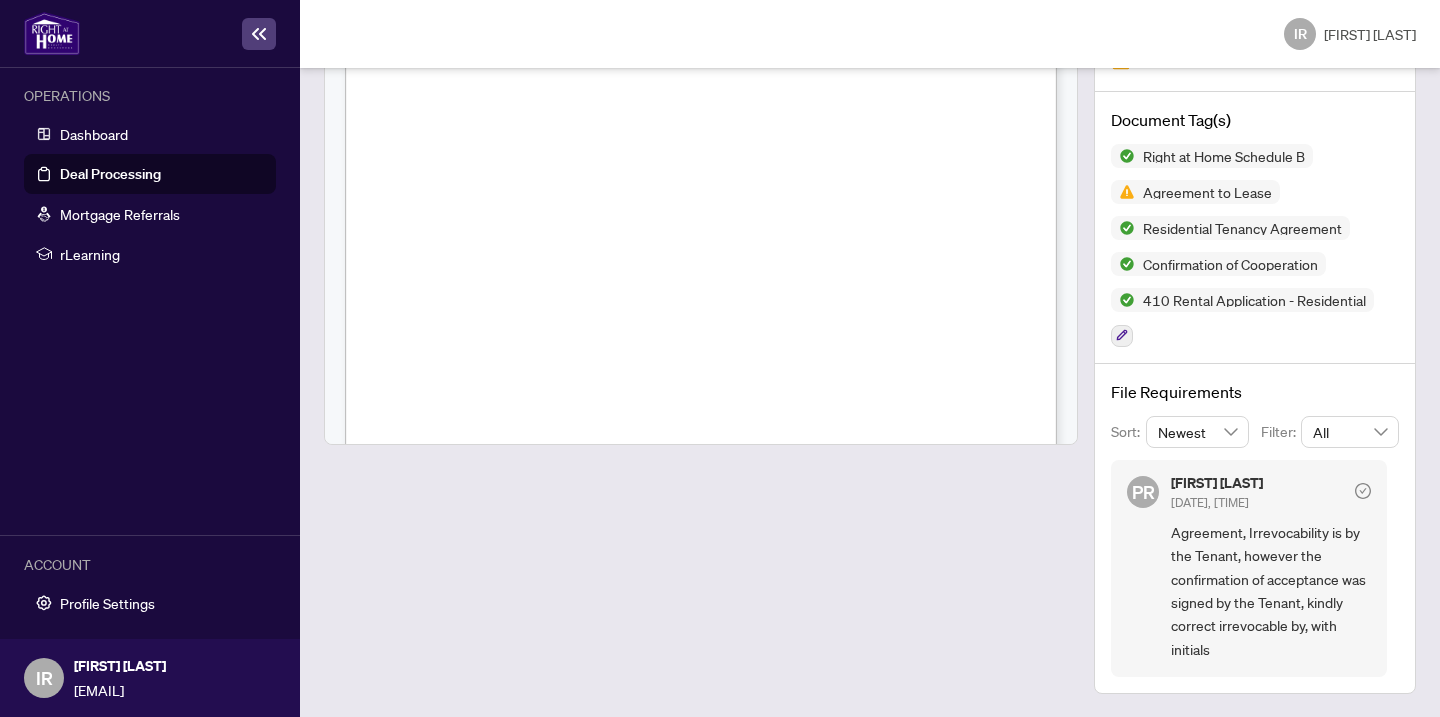 scroll, scrollTop: 0, scrollLeft: 0, axis: both 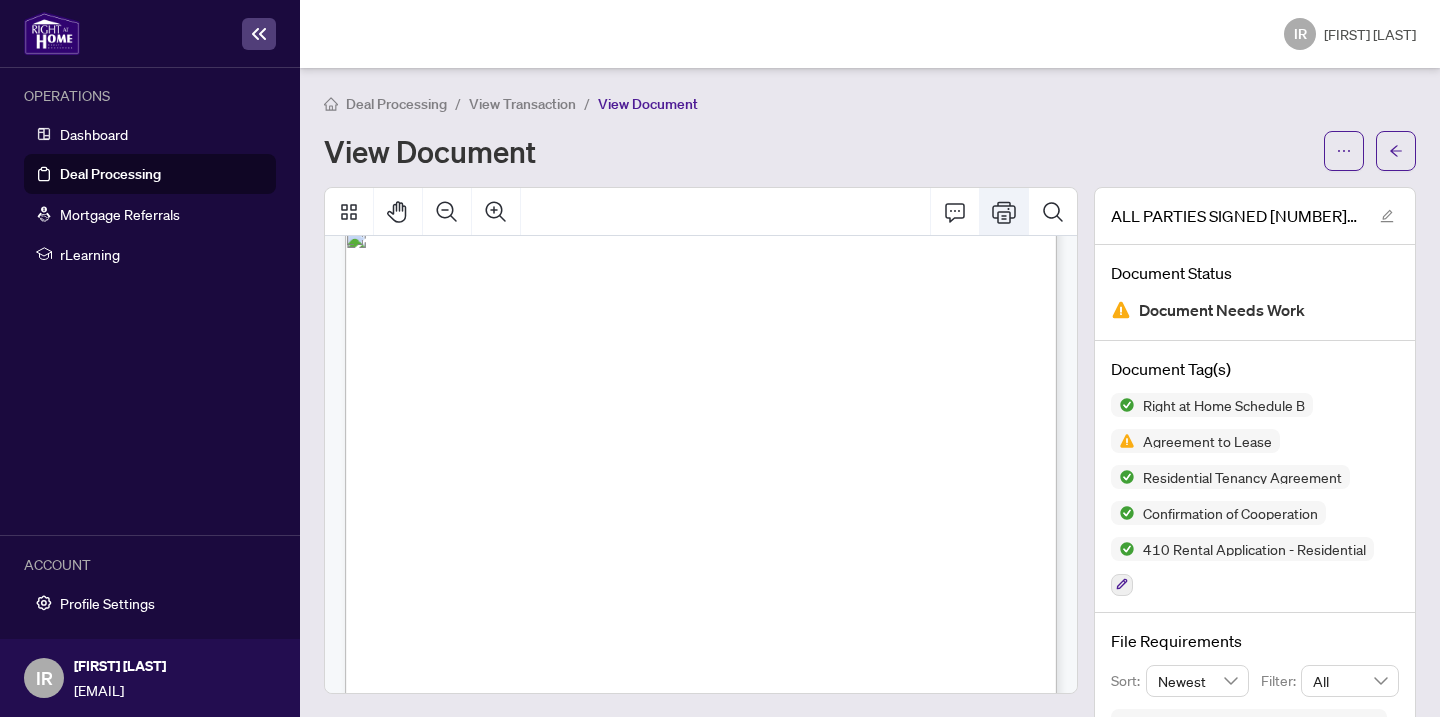 click 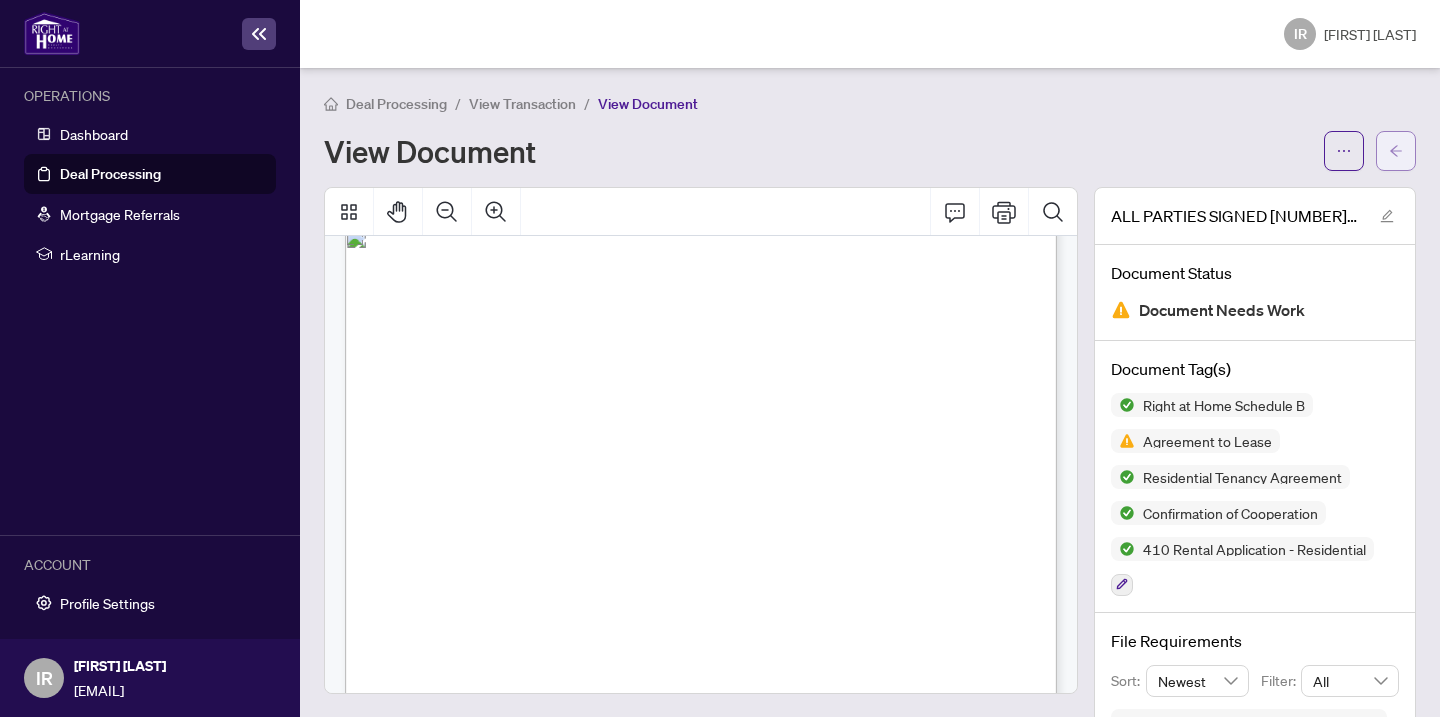 click 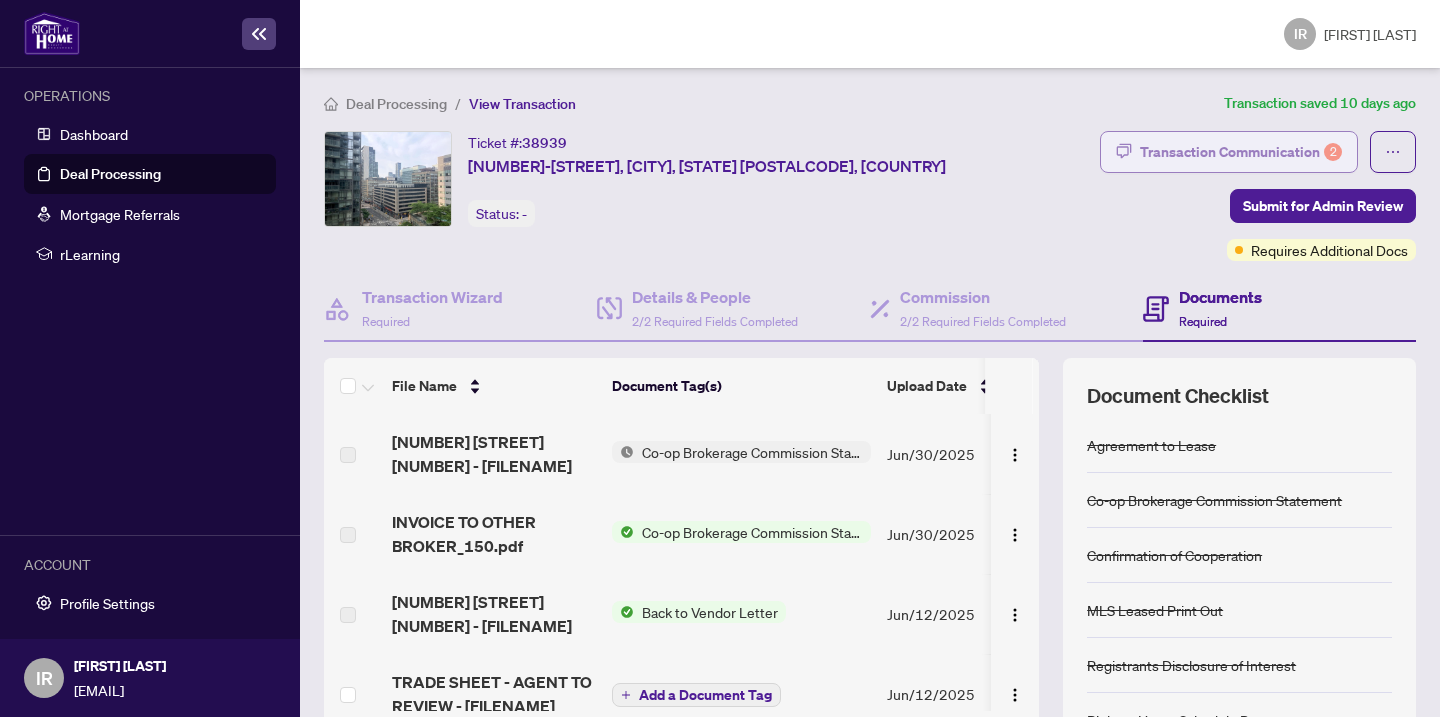 click on "Transaction Communication 2" at bounding box center (1241, 152) 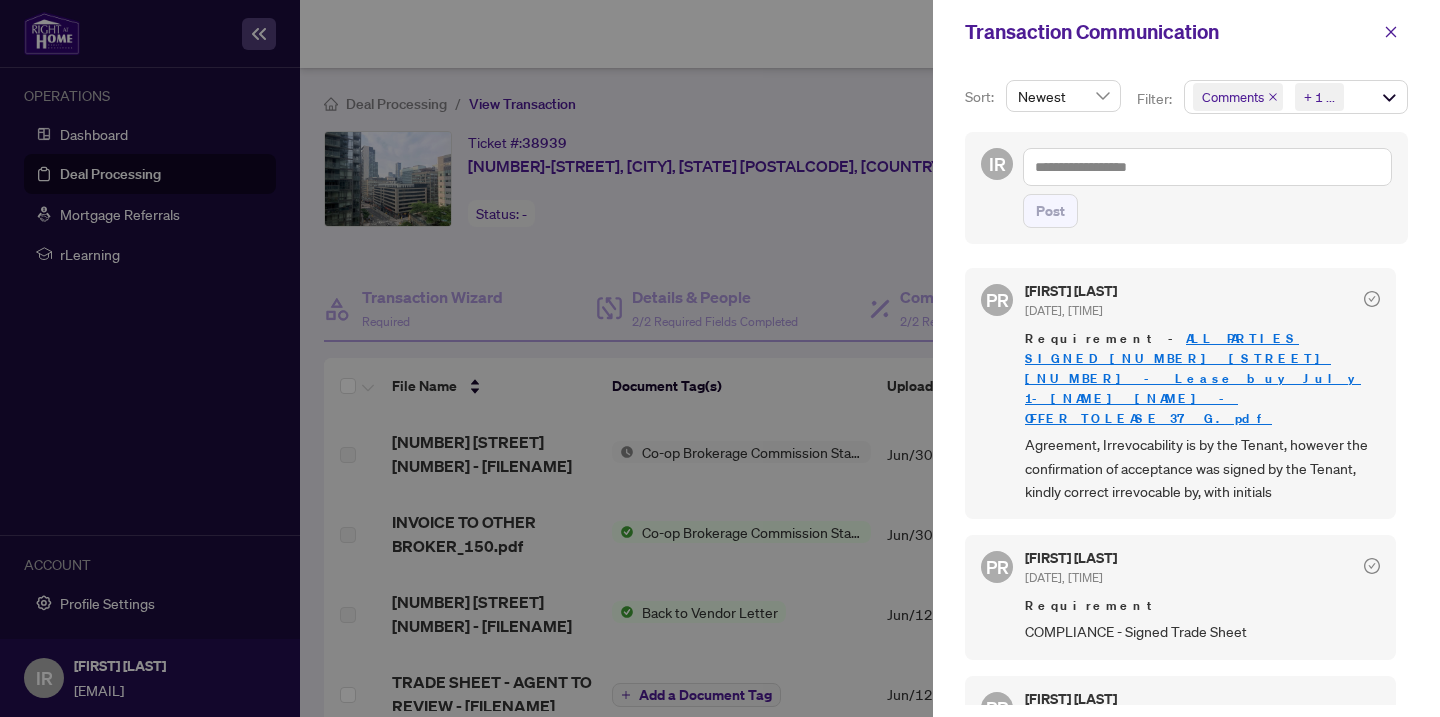 click on "ALL PARTIES SIGNED [NUMBER] [STREET] [NUMBER] - Lease buy July 1-[NAME]  [NAME] - OFFER_TO_LEASE_37_G.pdf" at bounding box center [1193, 378] 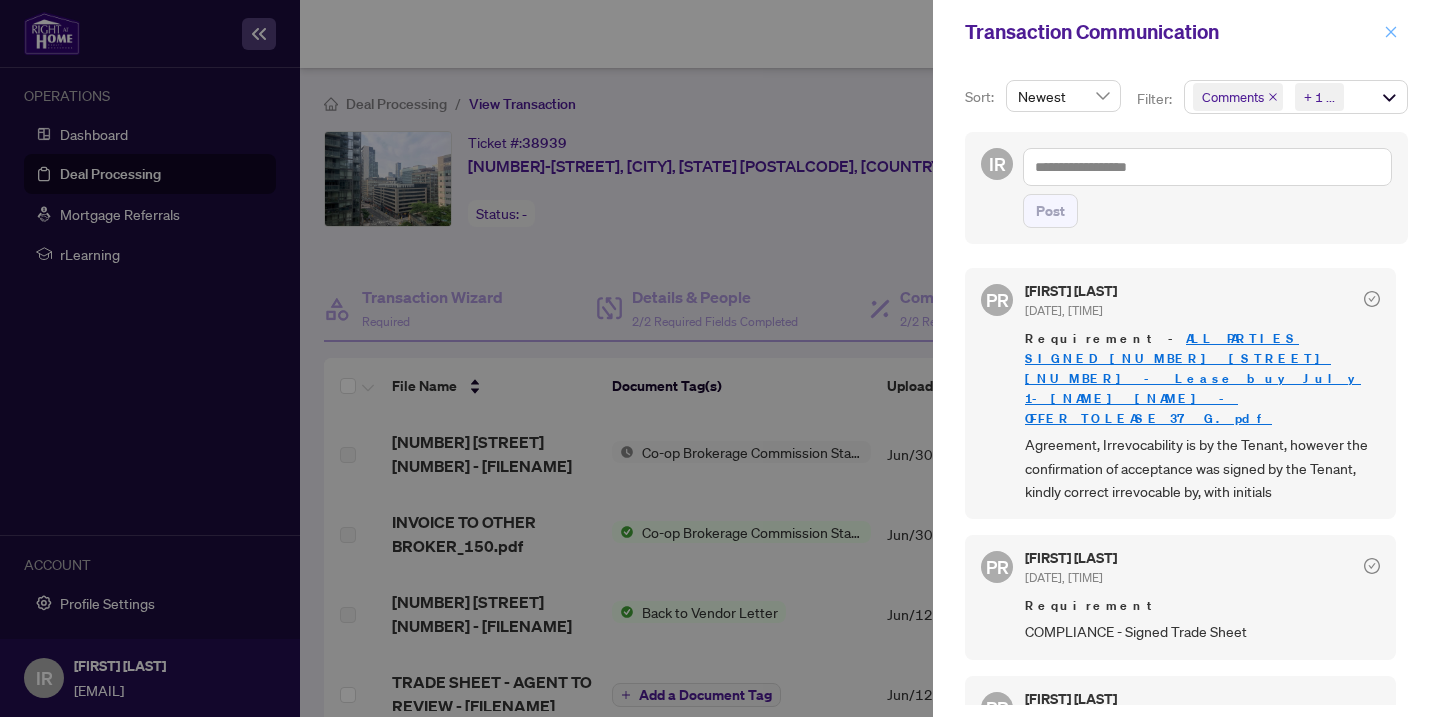 click 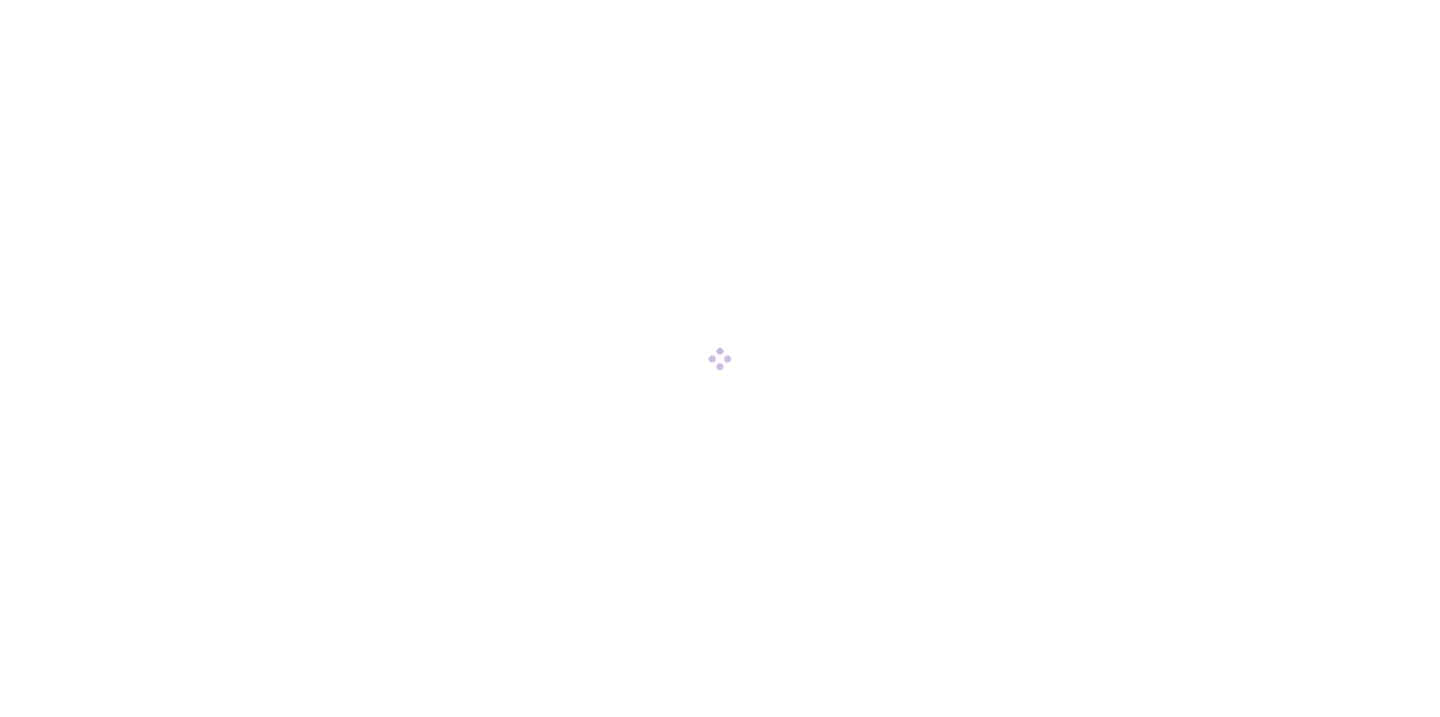 scroll, scrollTop: 0, scrollLeft: 0, axis: both 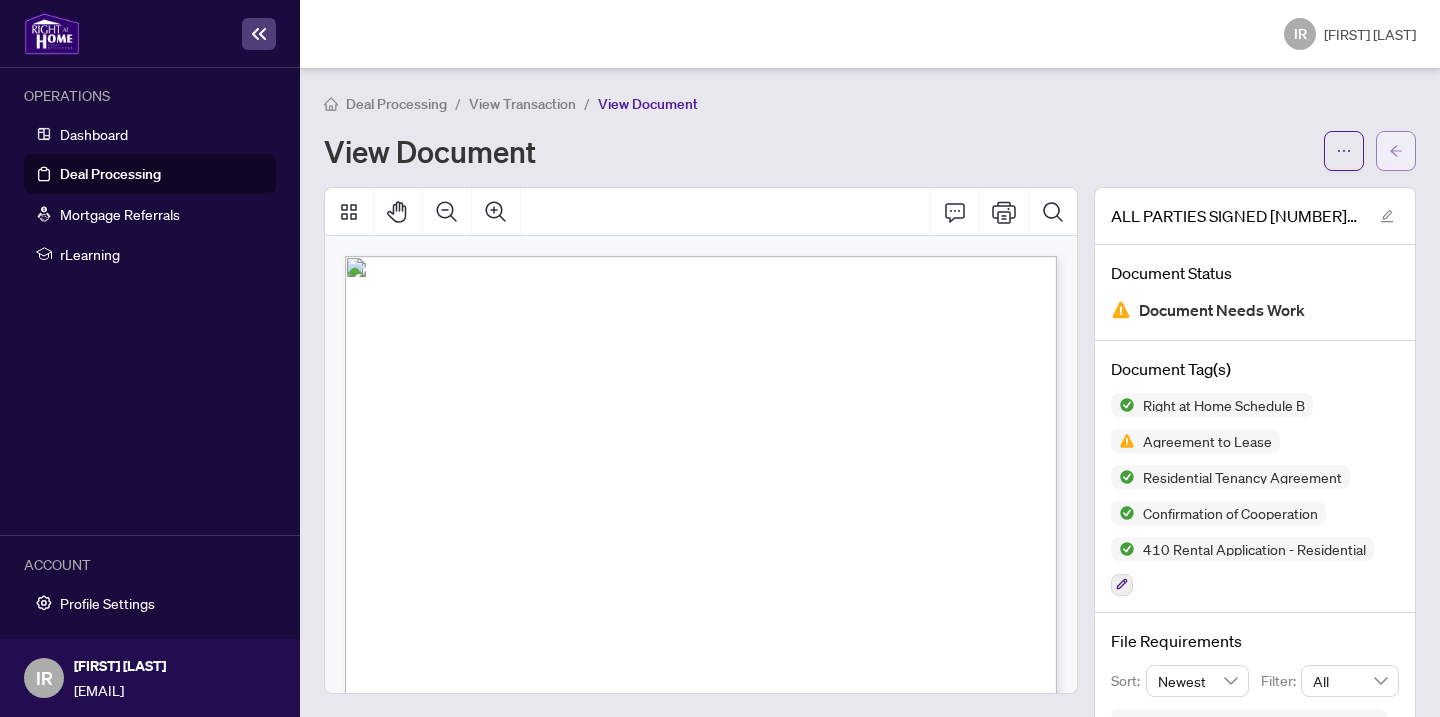 click 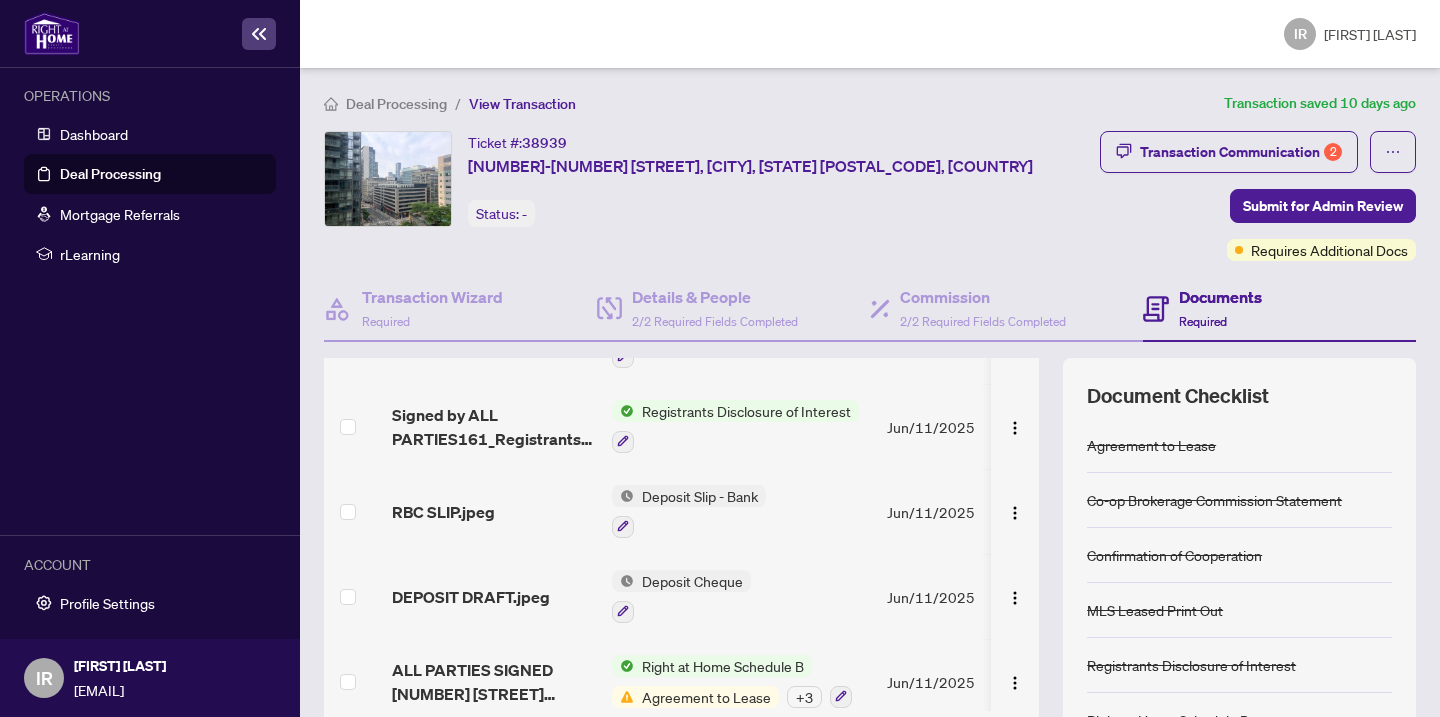 scroll, scrollTop: 536, scrollLeft: 0, axis: vertical 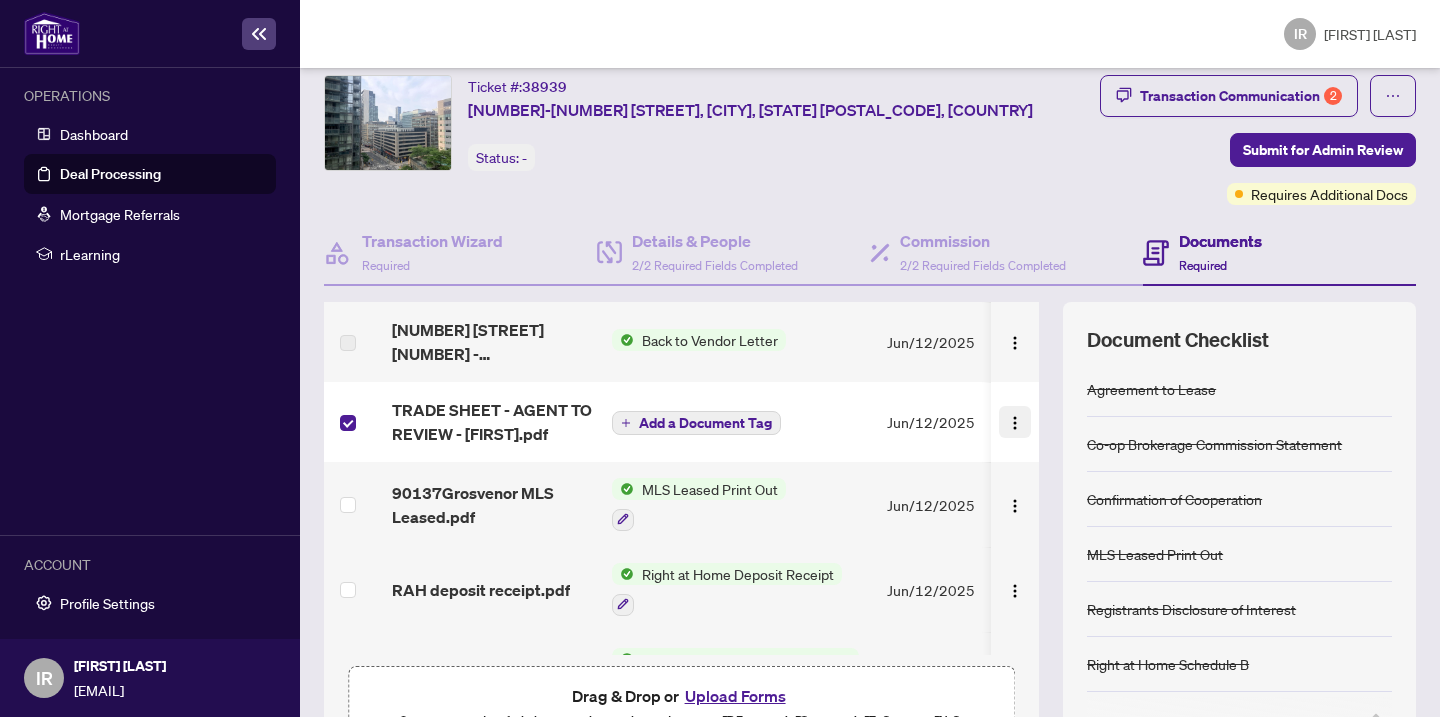 click at bounding box center (1015, 423) 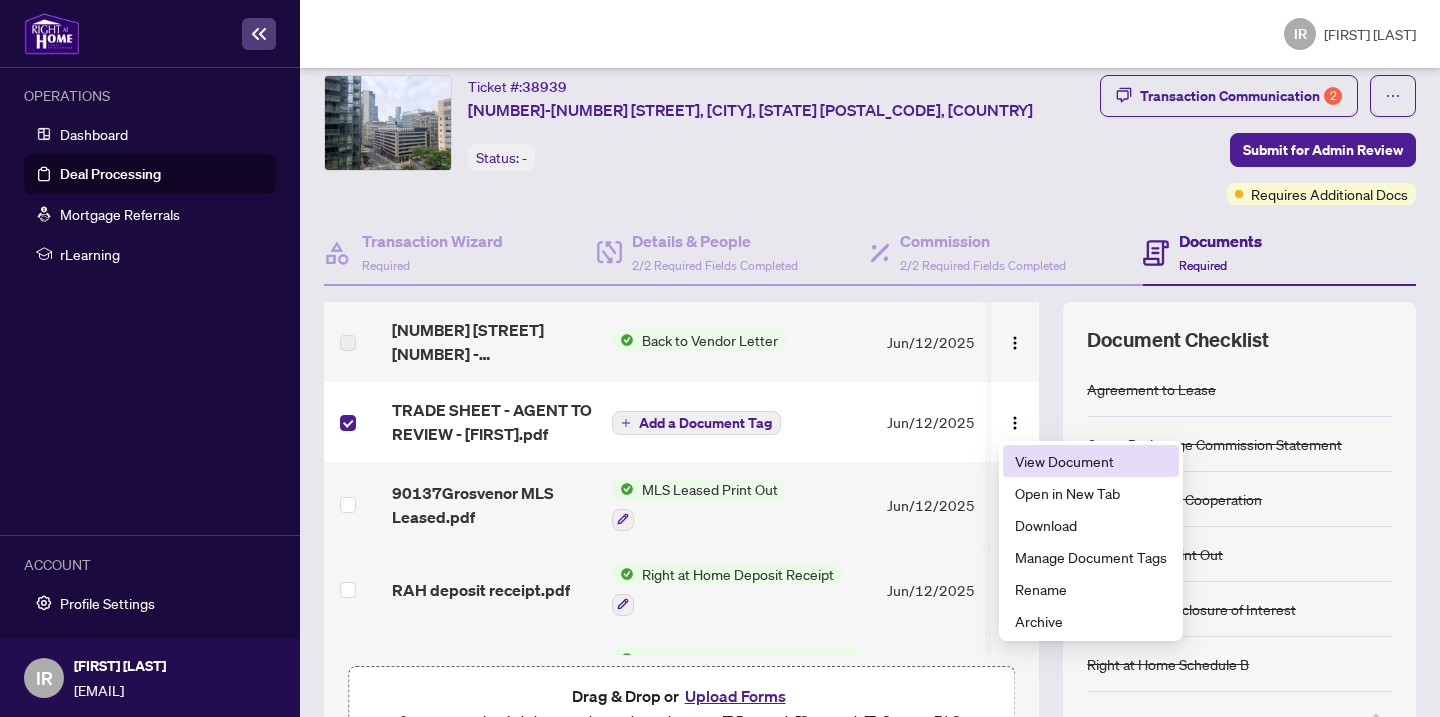 click on "View Document" at bounding box center [1091, 461] 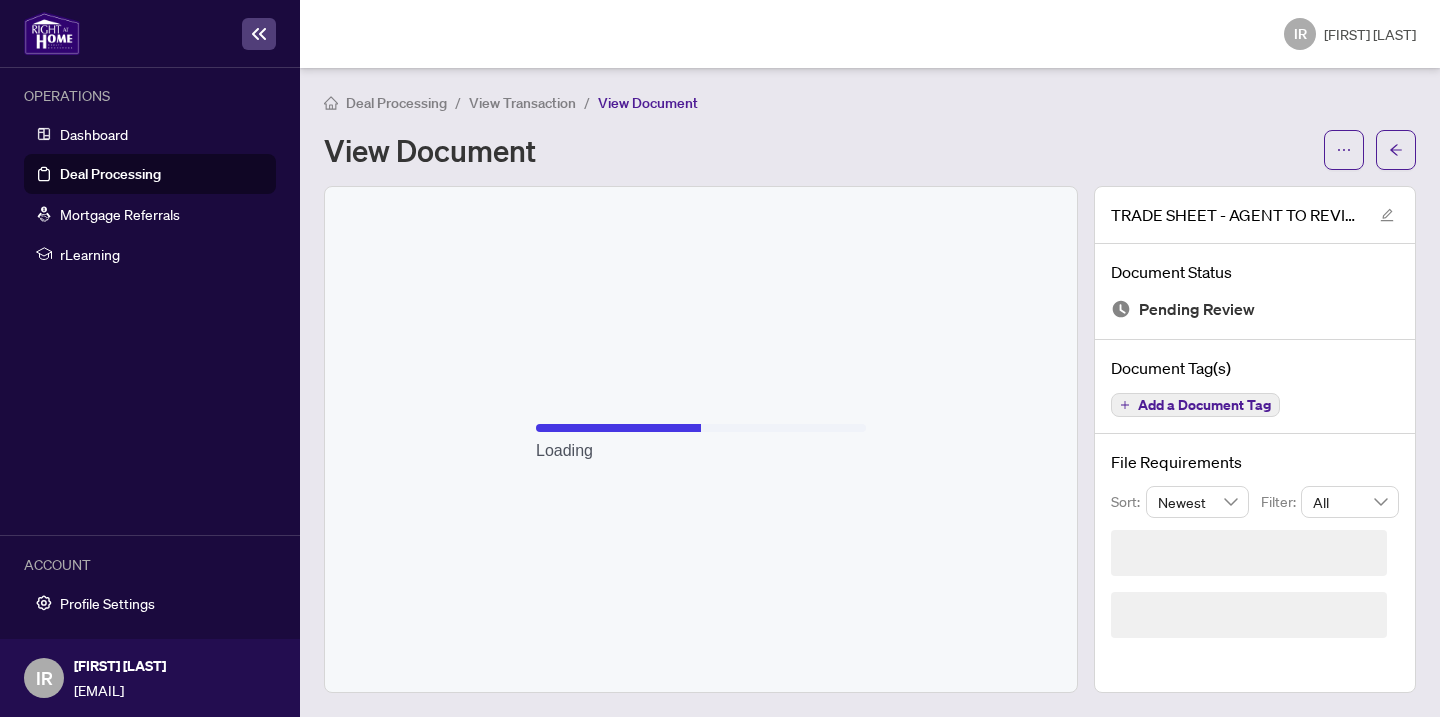 scroll, scrollTop: 0, scrollLeft: 0, axis: both 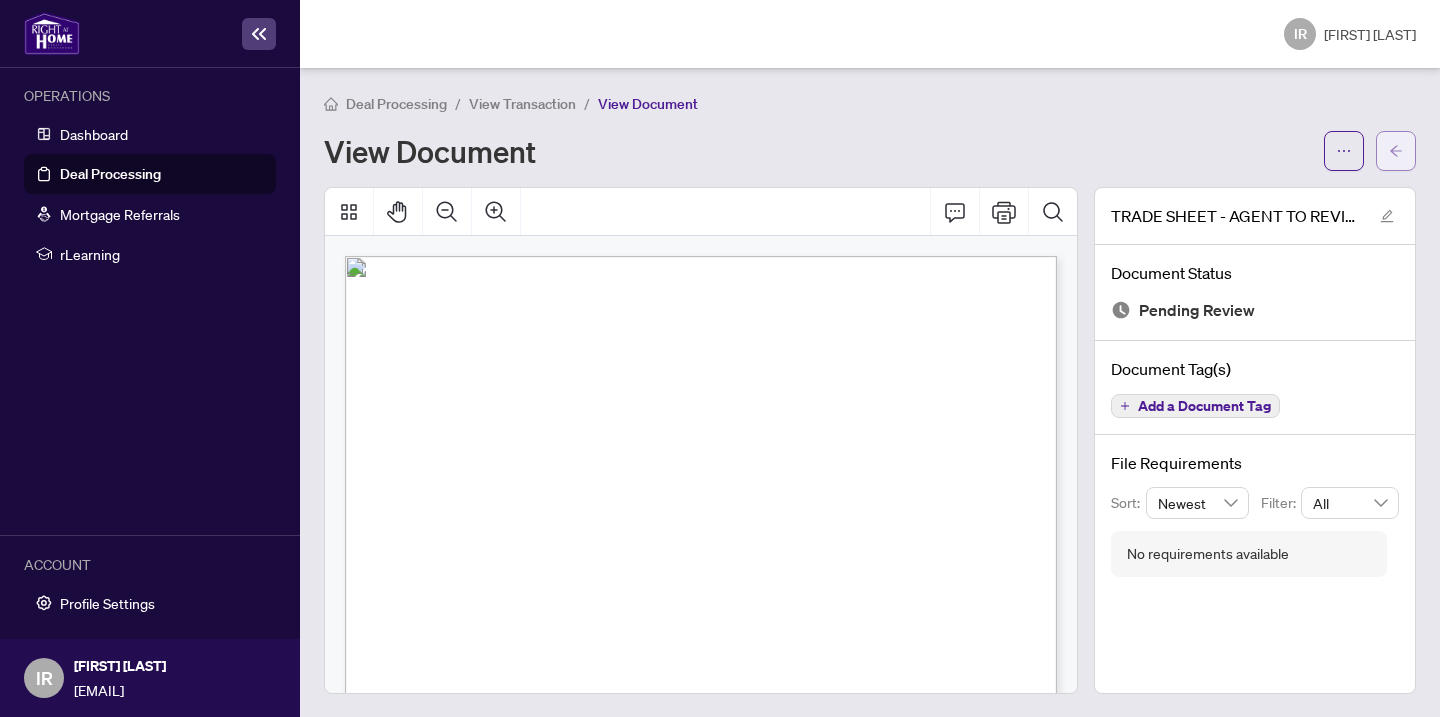 click 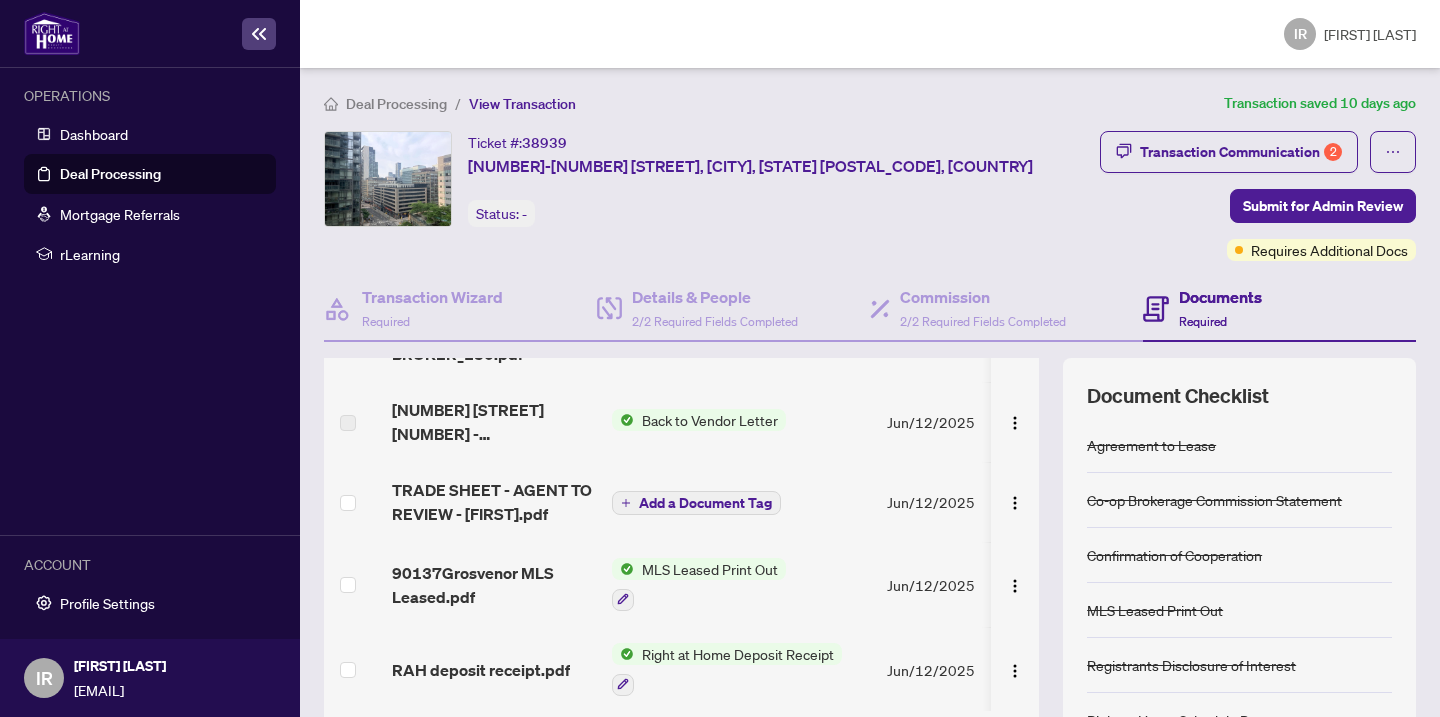 scroll, scrollTop: 193, scrollLeft: 0, axis: vertical 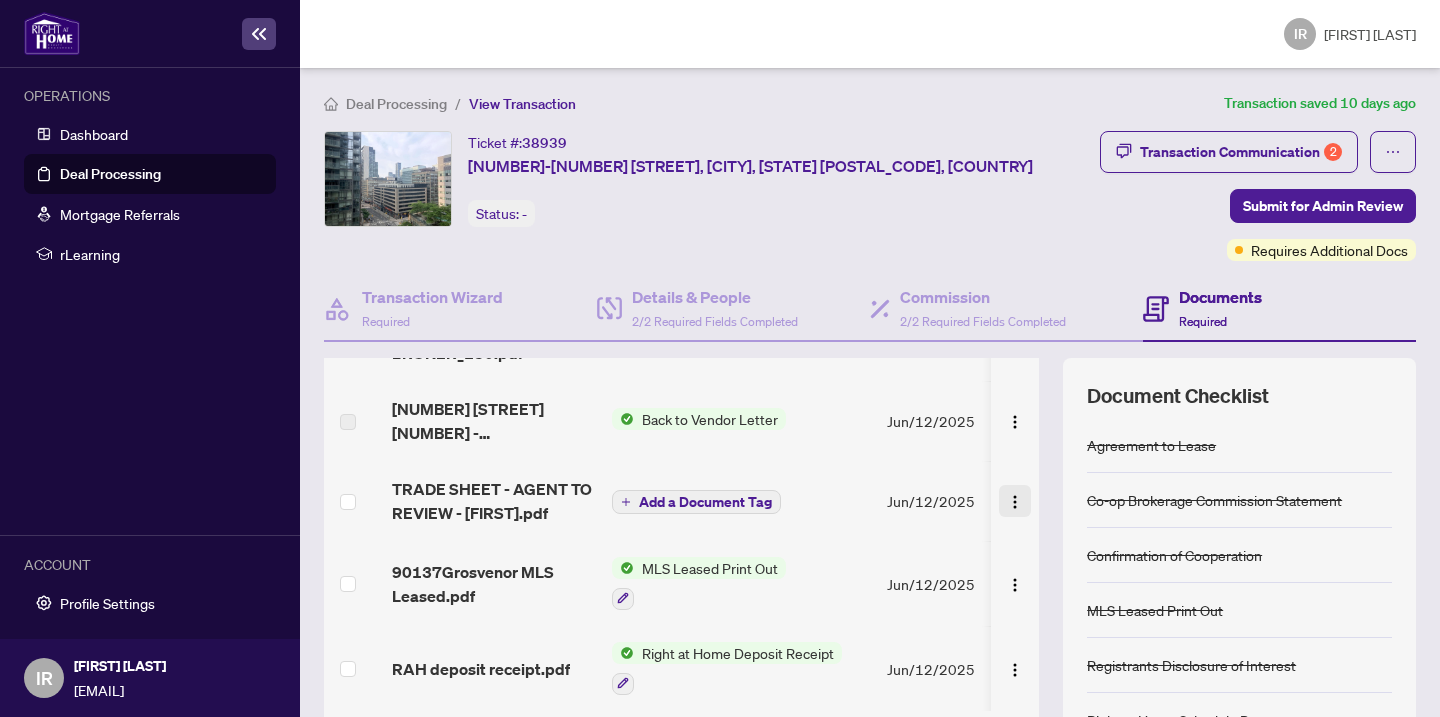 click at bounding box center [1015, 502] 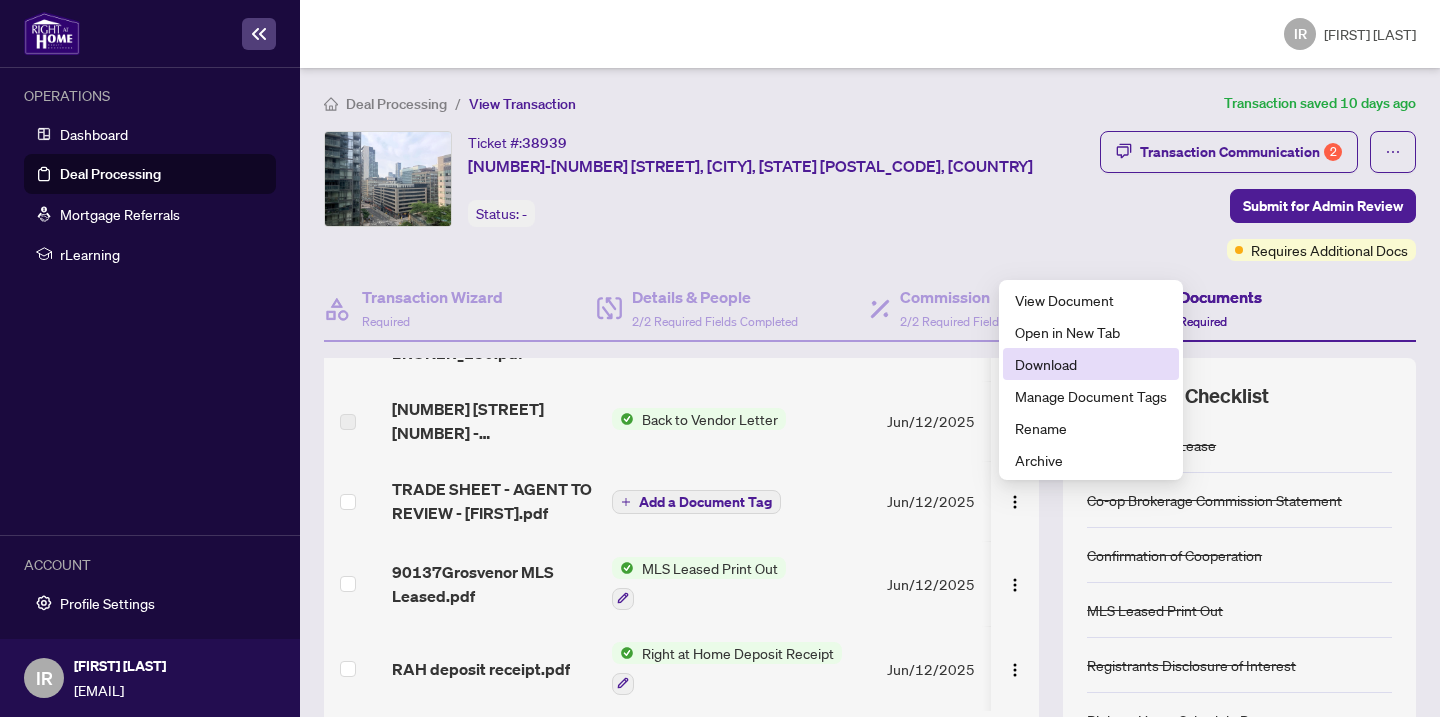 click on "Download" at bounding box center (1091, 364) 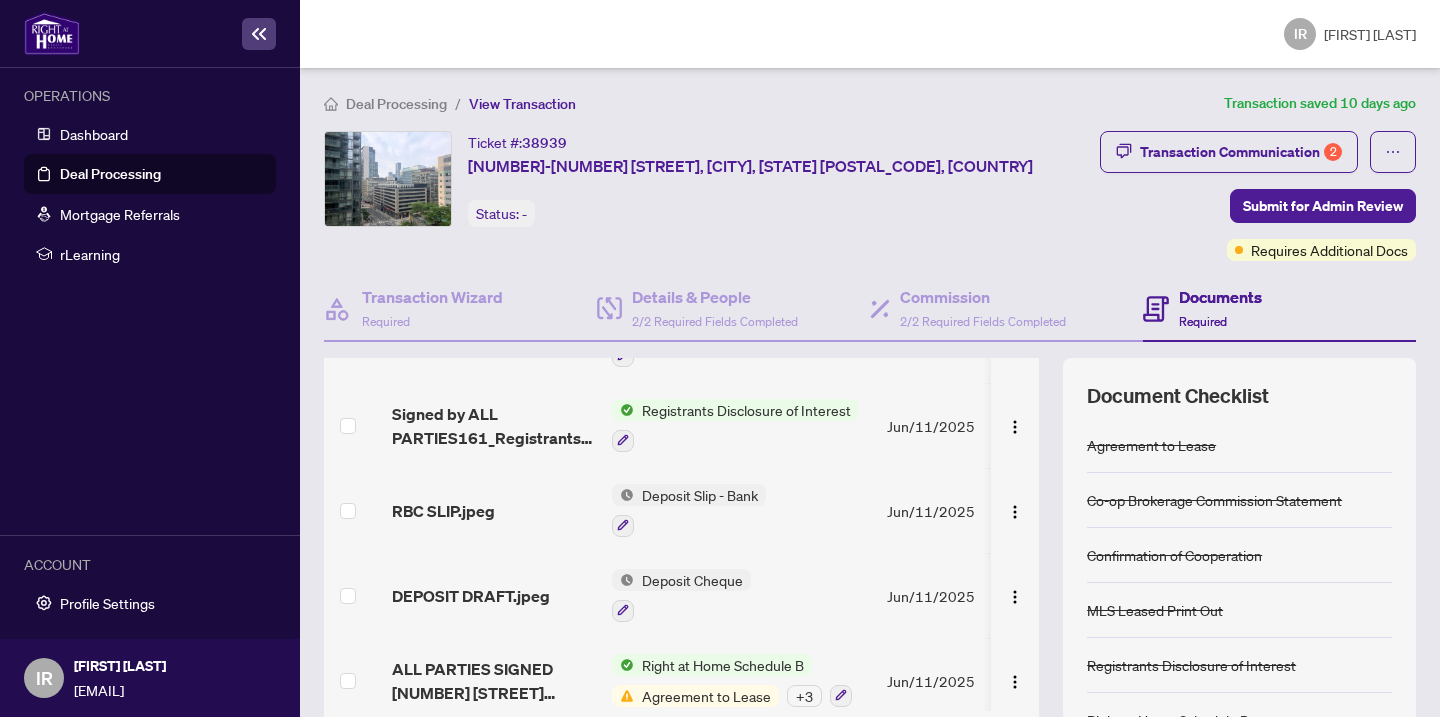 scroll, scrollTop: 536, scrollLeft: 0, axis: vertical 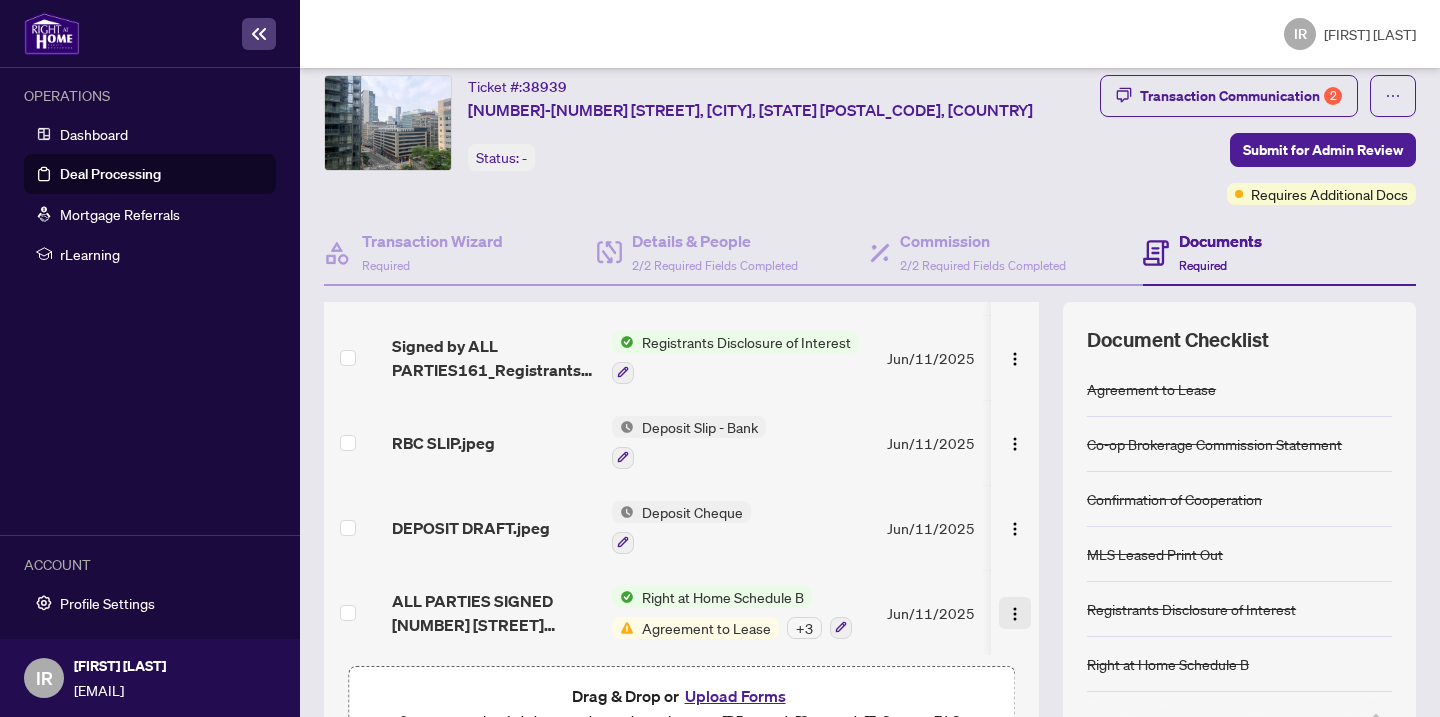 click at bounding box center (1015, 614) 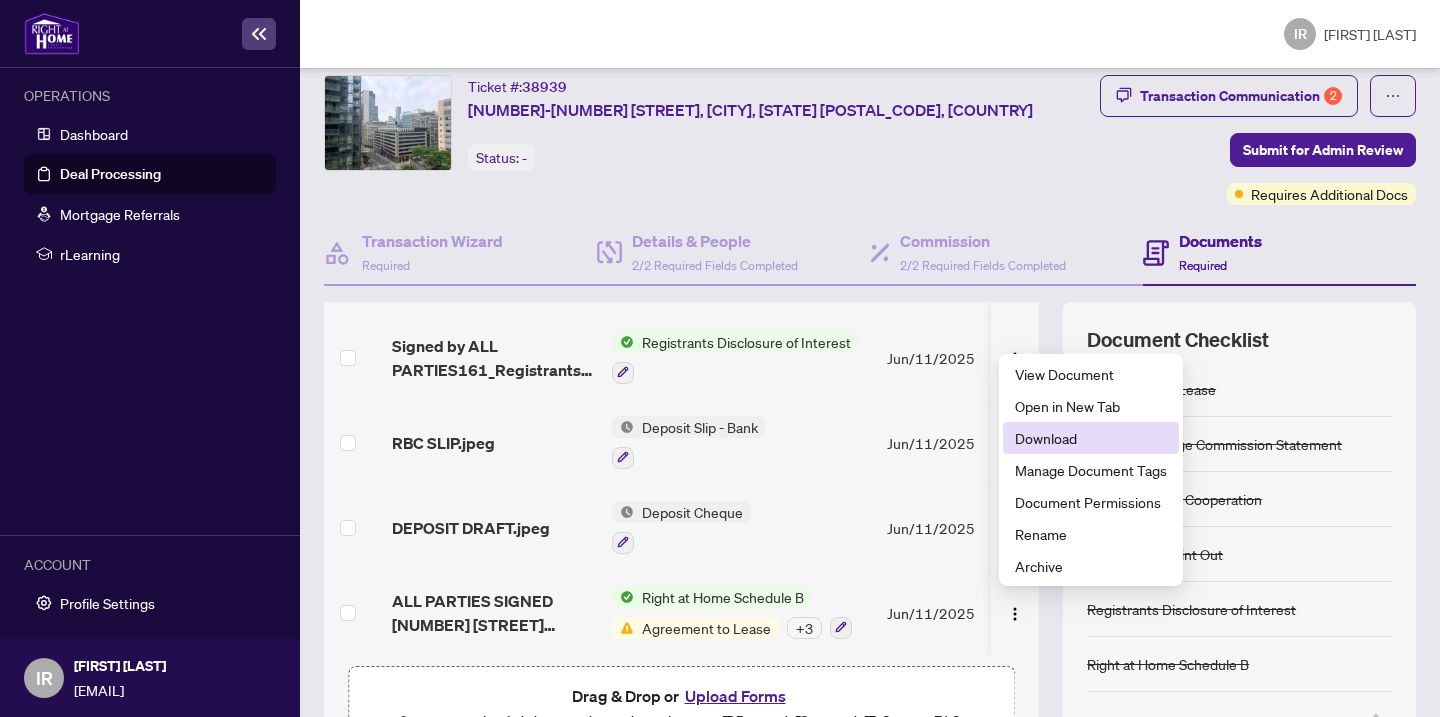 click on "Download" at bounding box center (1091, 438) 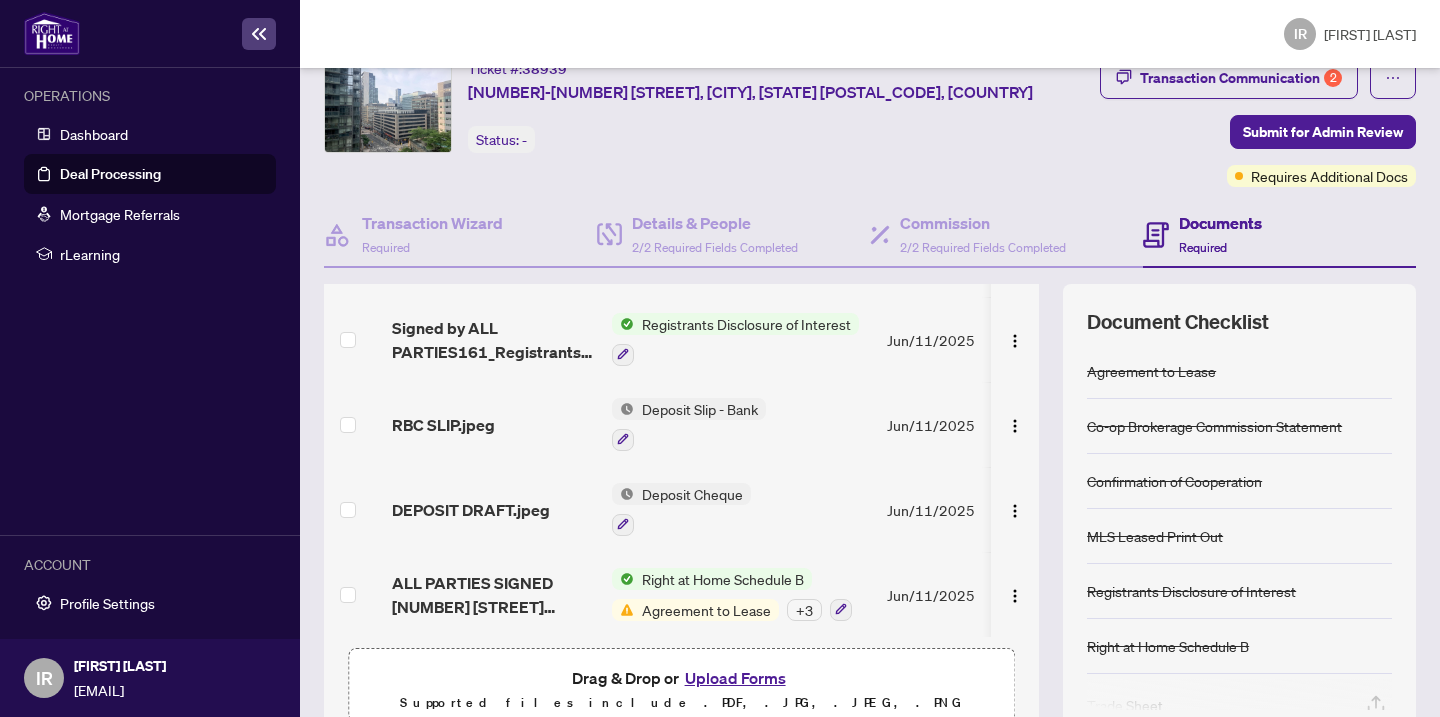 scroll, scrollTop: 68, scrollLeft: 0, axis: vertical 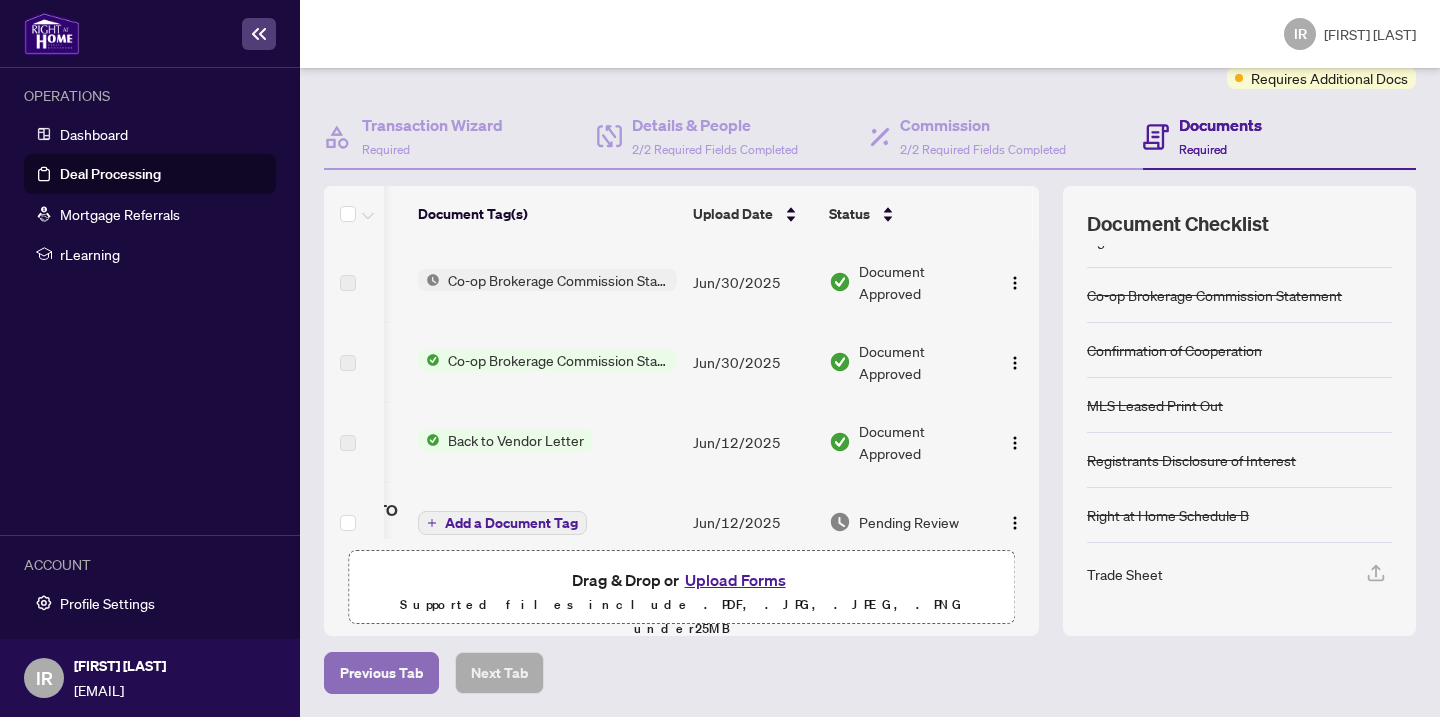 click on "Previous Tab" at bounding box center [381, 673] 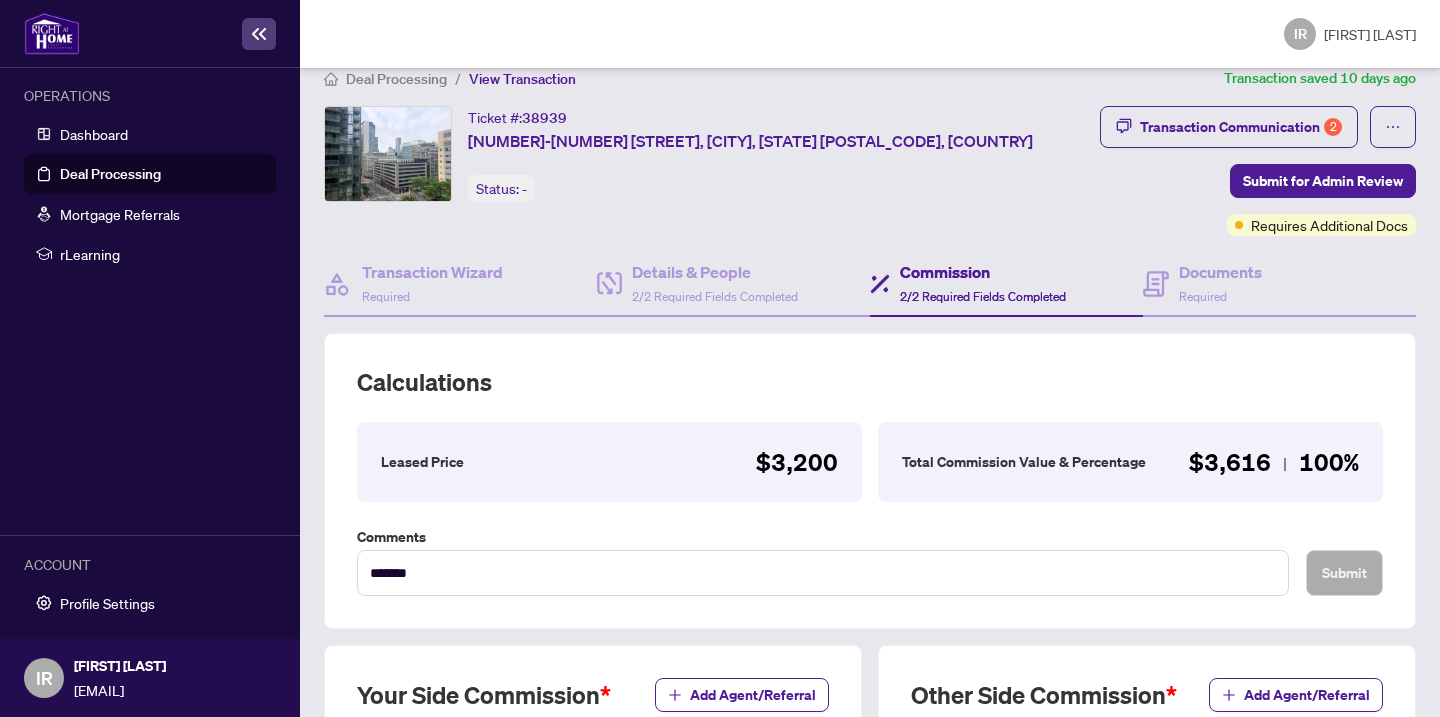 scroll, scrollTop: 172, scrollLeft: 0, axis: vertical 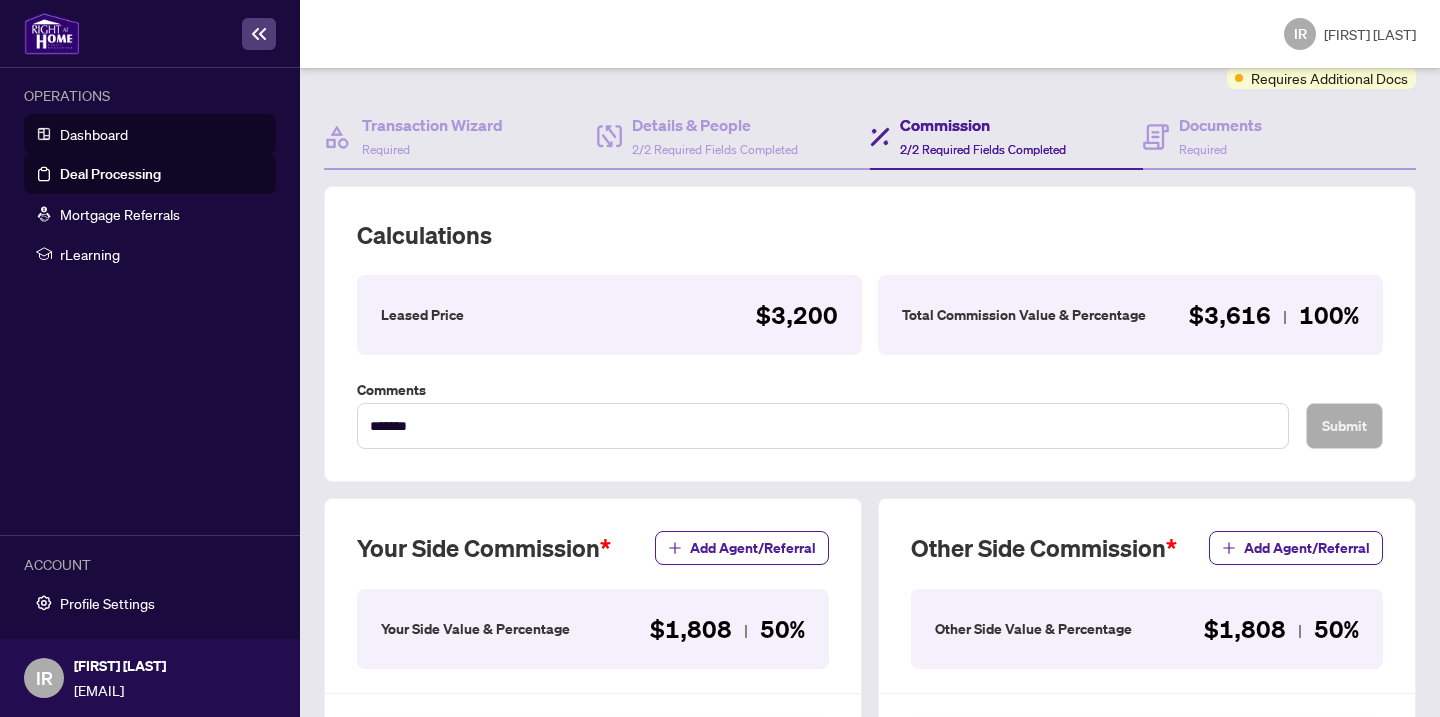 click on "Dashboard" at bounding box center [94, 134] 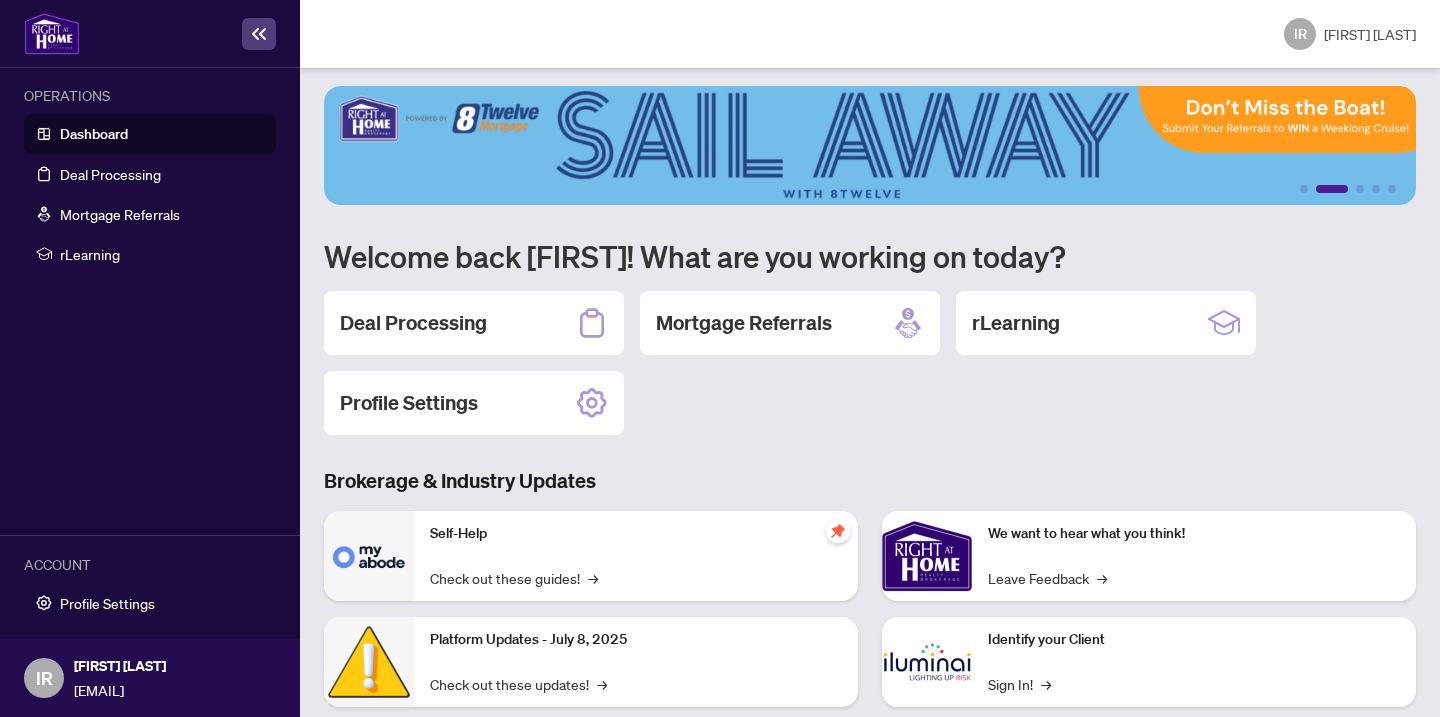 scroll, scrollTop: 0, scrollLeft: 0, axis: both 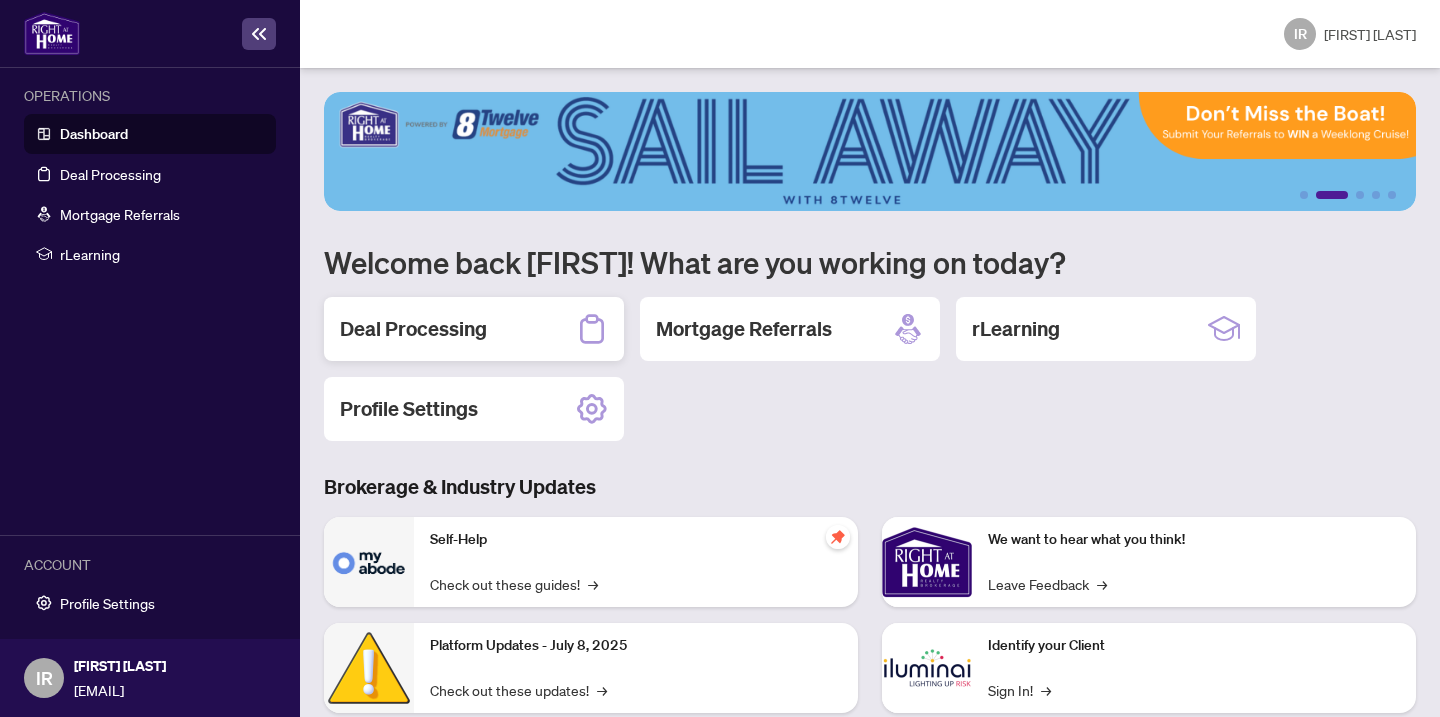click on "Deal Processing" at bounding box center (413, 329) 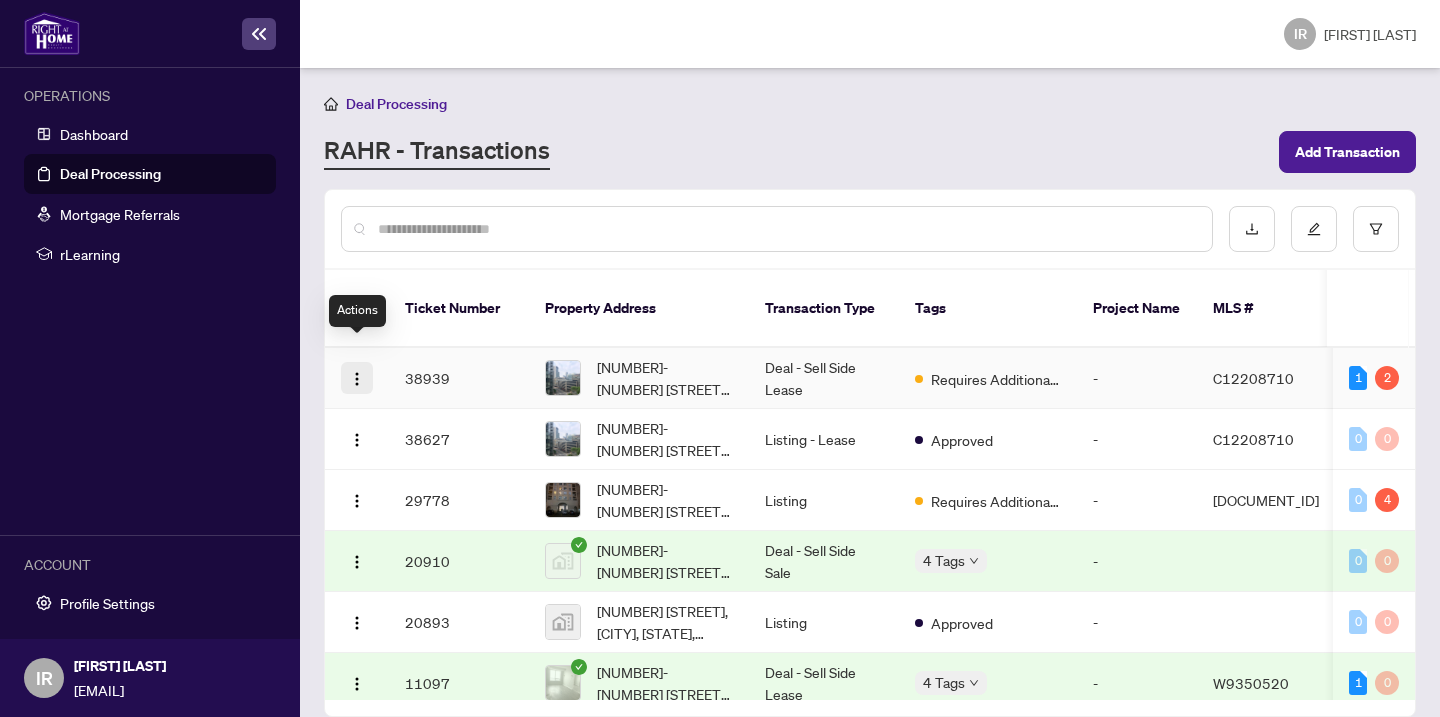 click at bounding box center (357, 379) 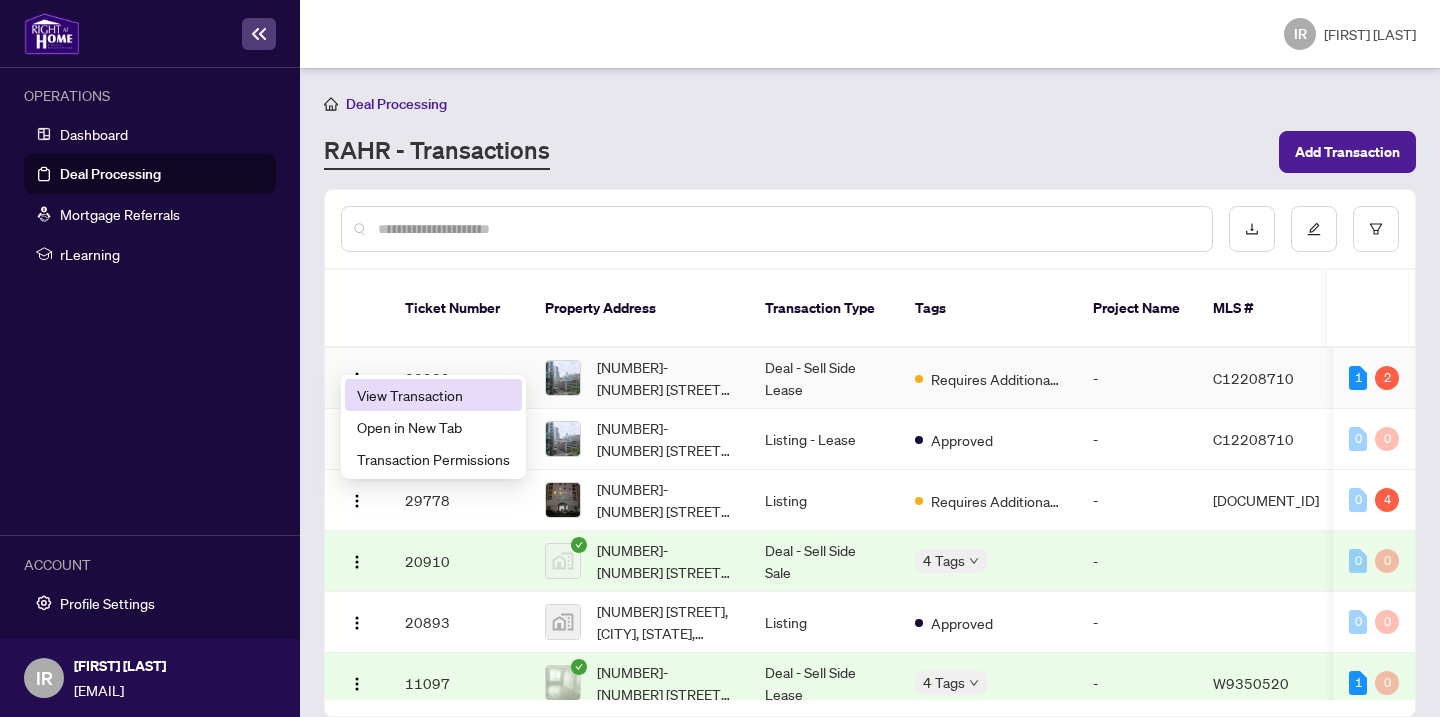 click on "View Transaction" at bounding box center (433, 395) 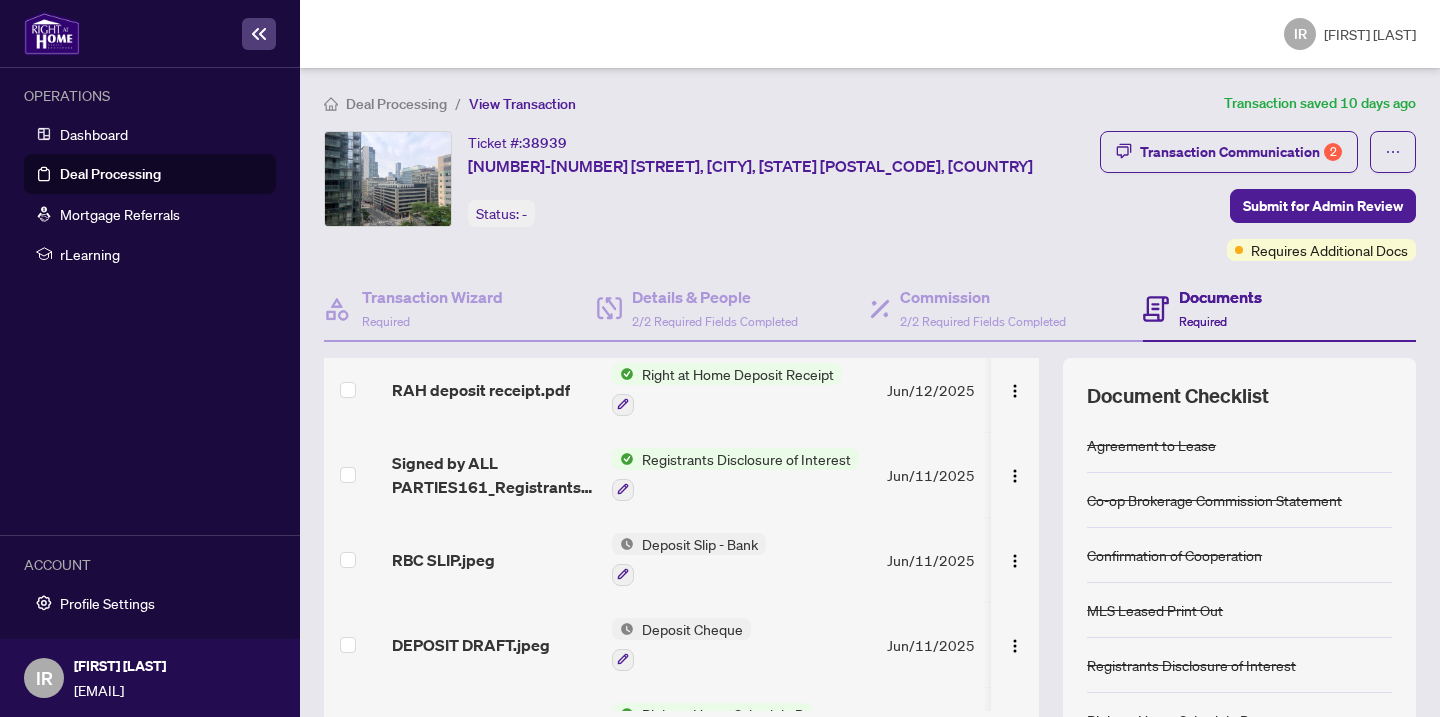 scroll, scrollTop: 536, scrollLeft: 0, axis: vertical 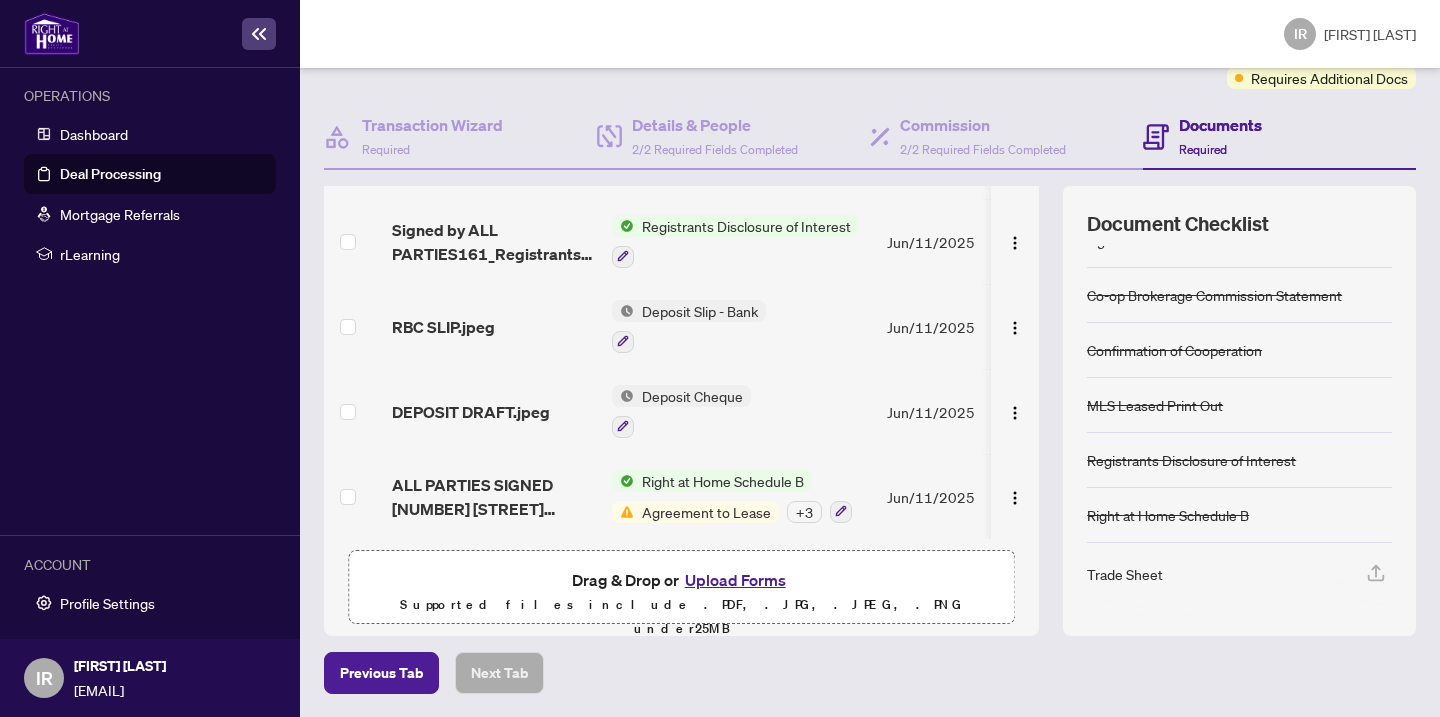 click 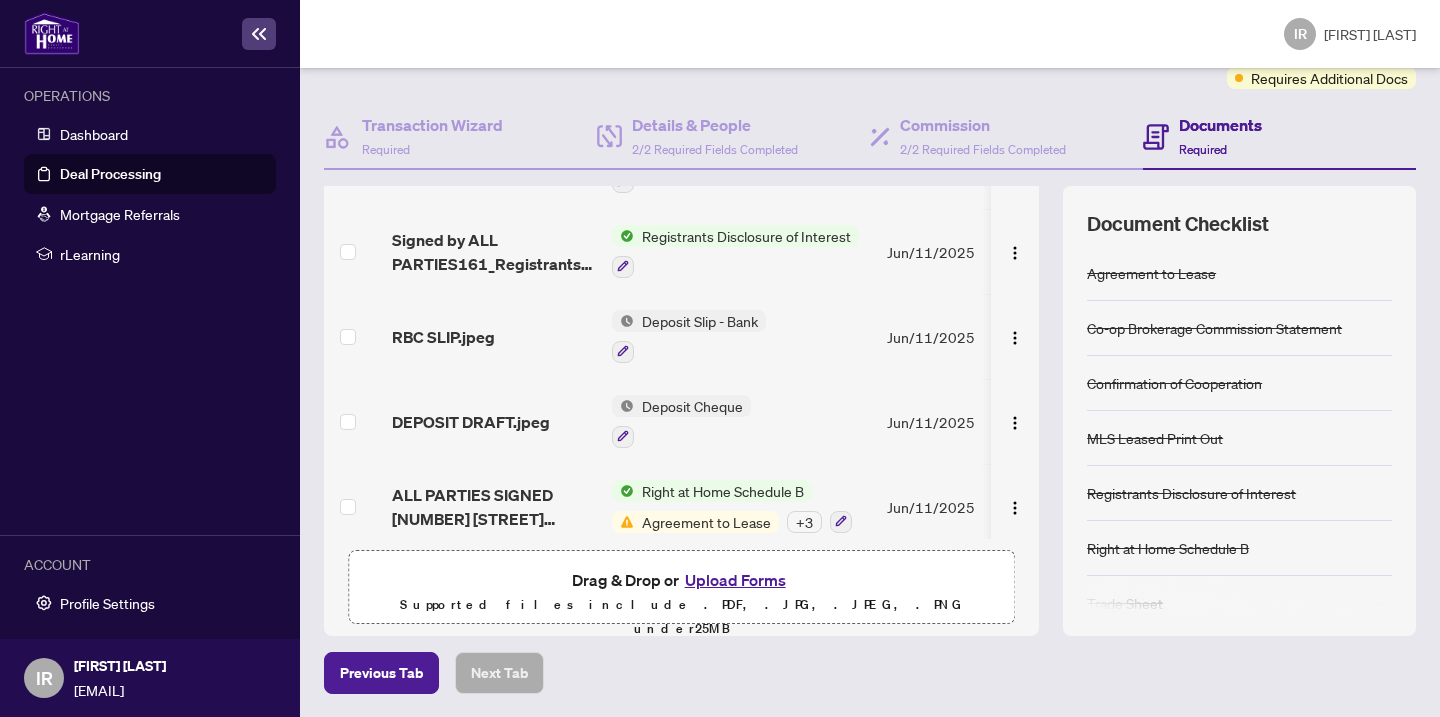 scroll, scrollTop: 621, scrollLeft: 0, axis: vertical 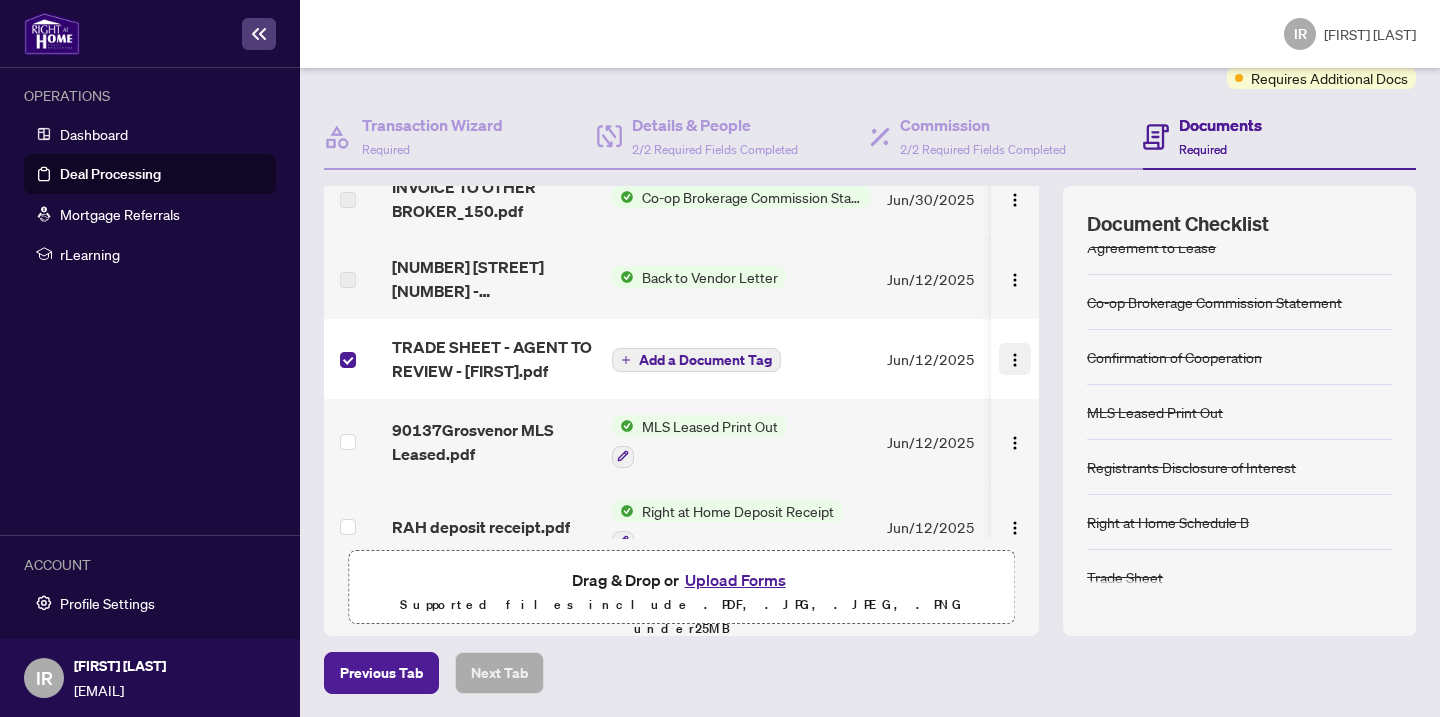 click at bounding box center [1015, 360] 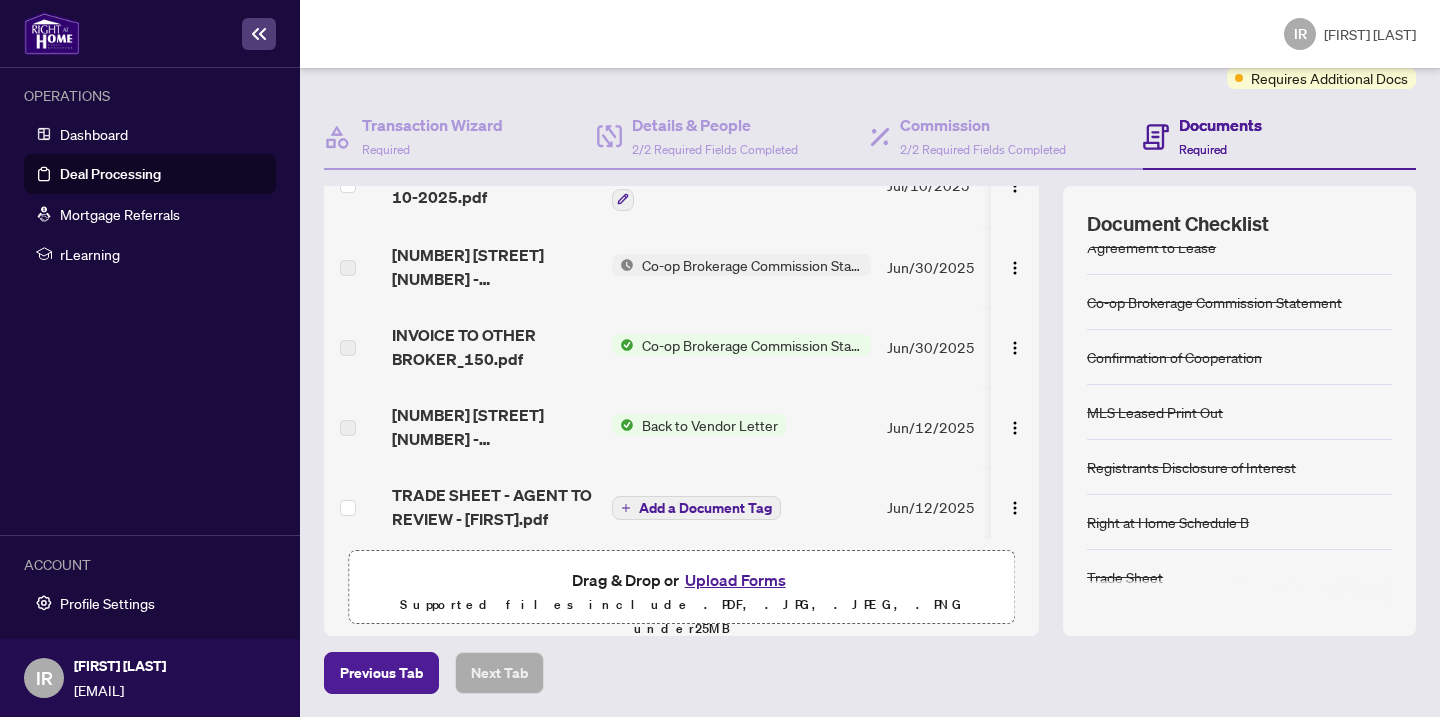 scroll, scrollTop: 0, scrollLeft: 0, axis: both 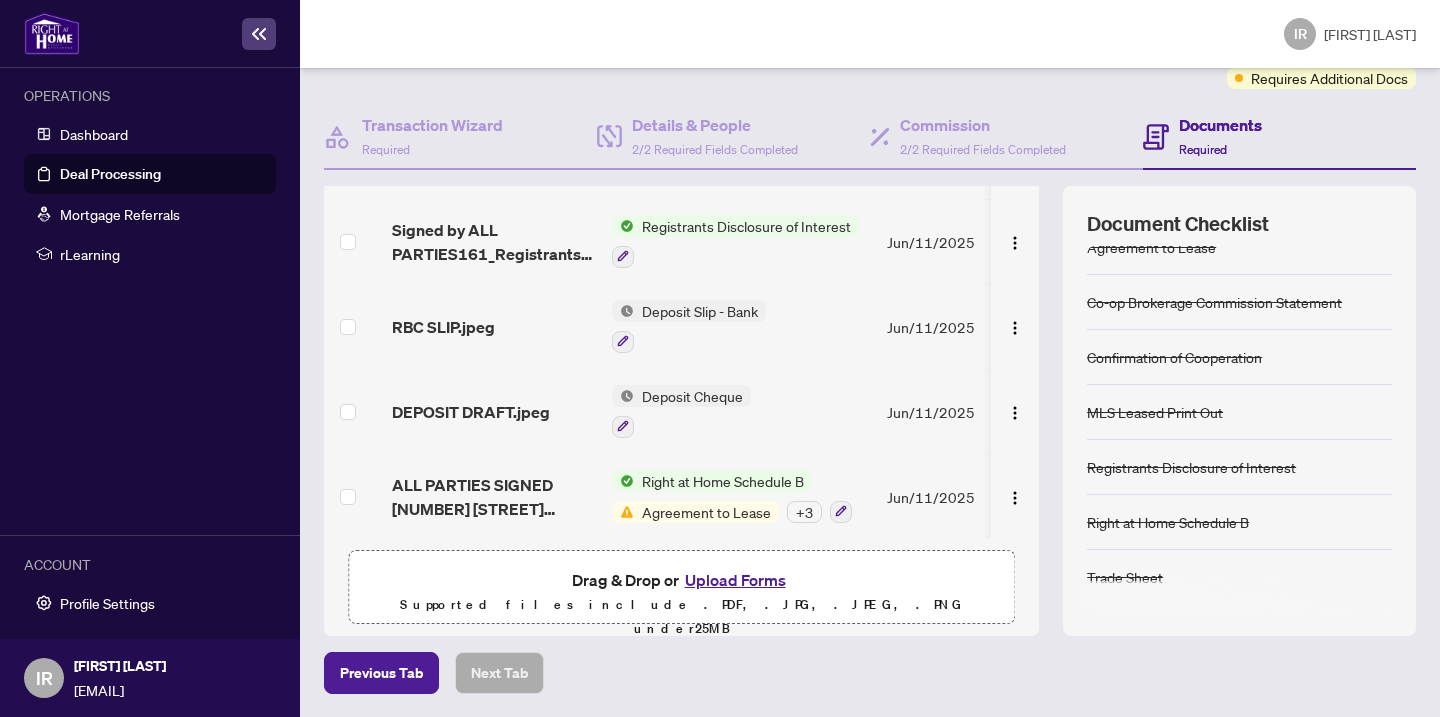 click on "Upload Forms" at bounding box center (735, 580) 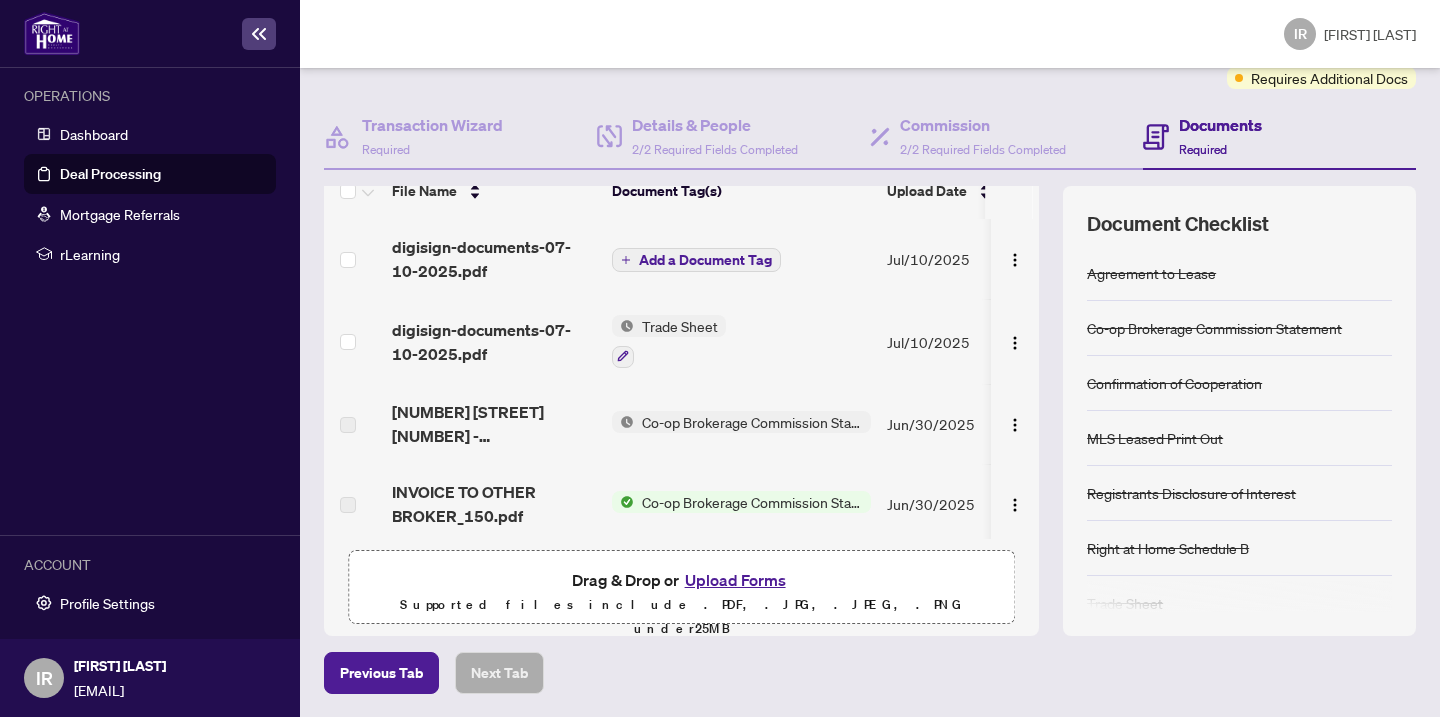 scroll, scrollTop: 0, scrollLeft: 0, axis: both 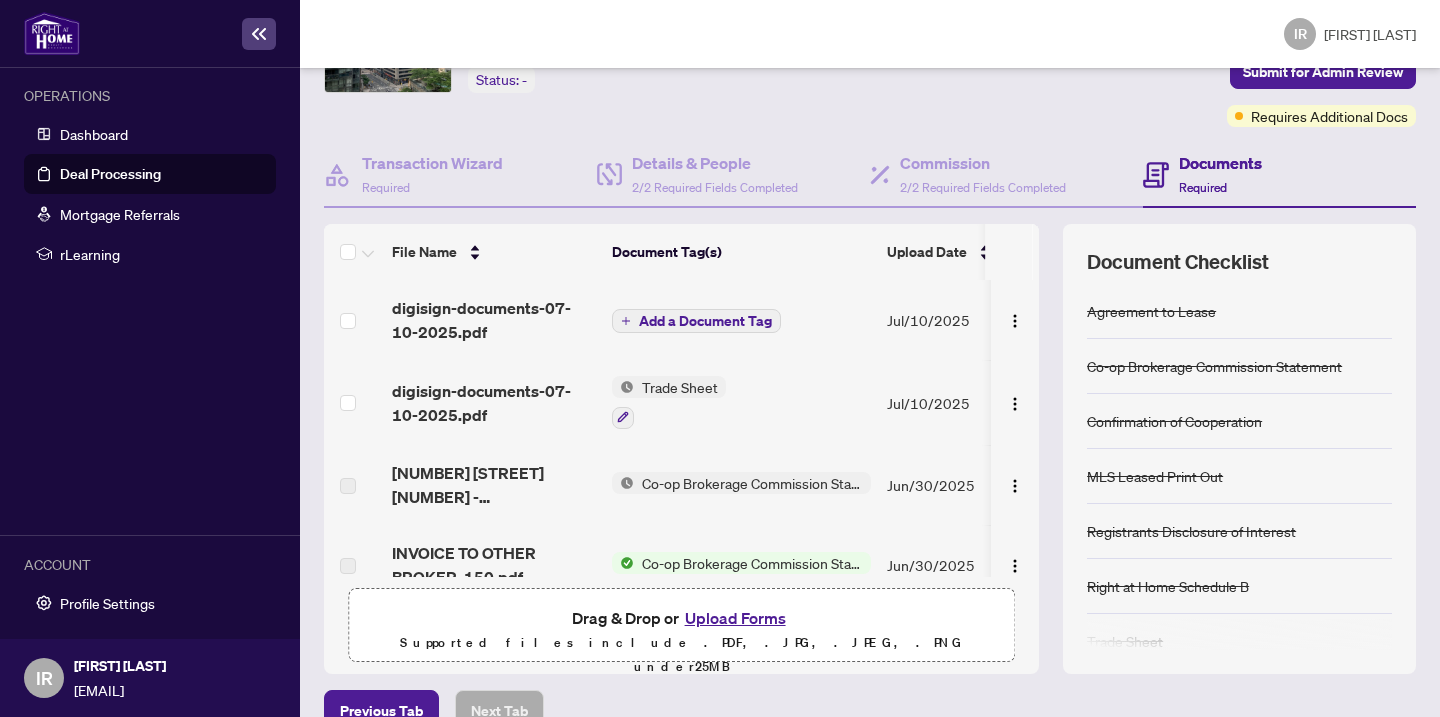 click on "Add a Document Tag" at bounding box center (705, 321) 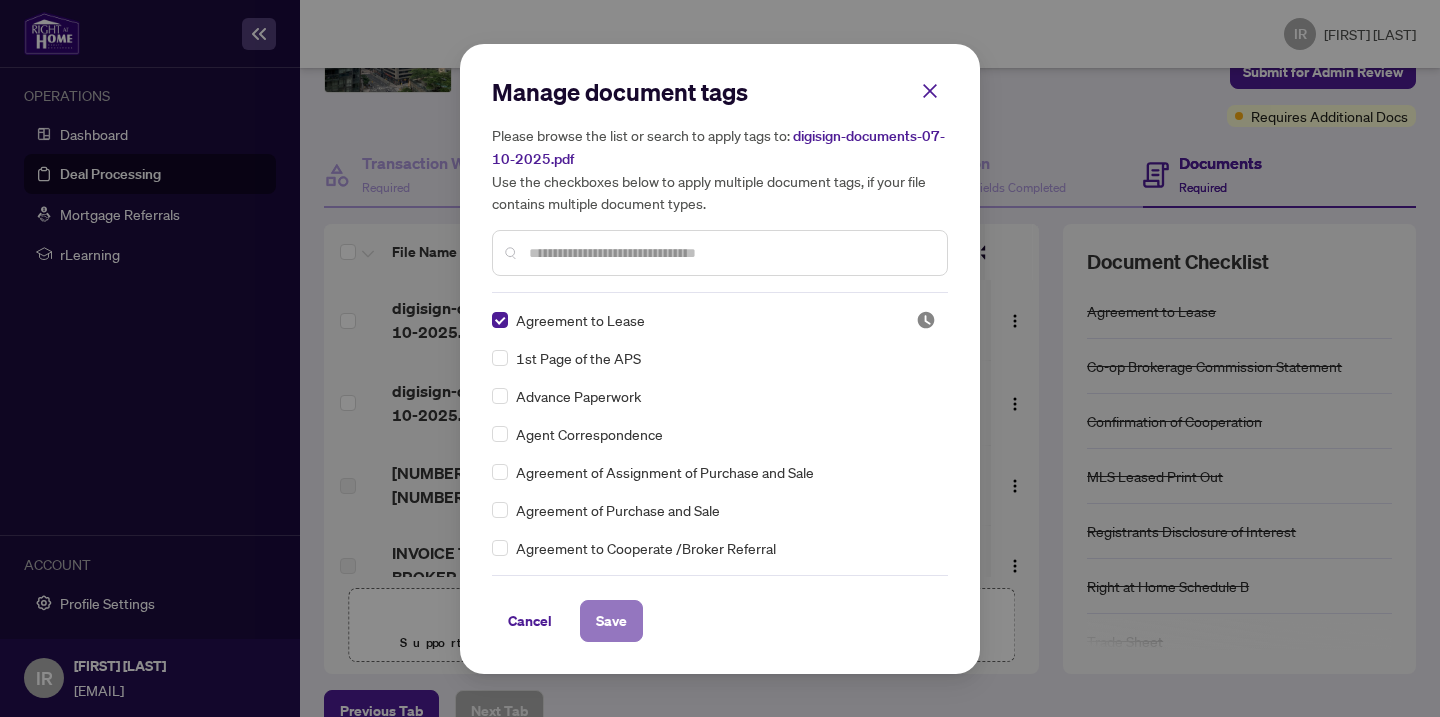 click on "Save" at bounding box center (611, 621) 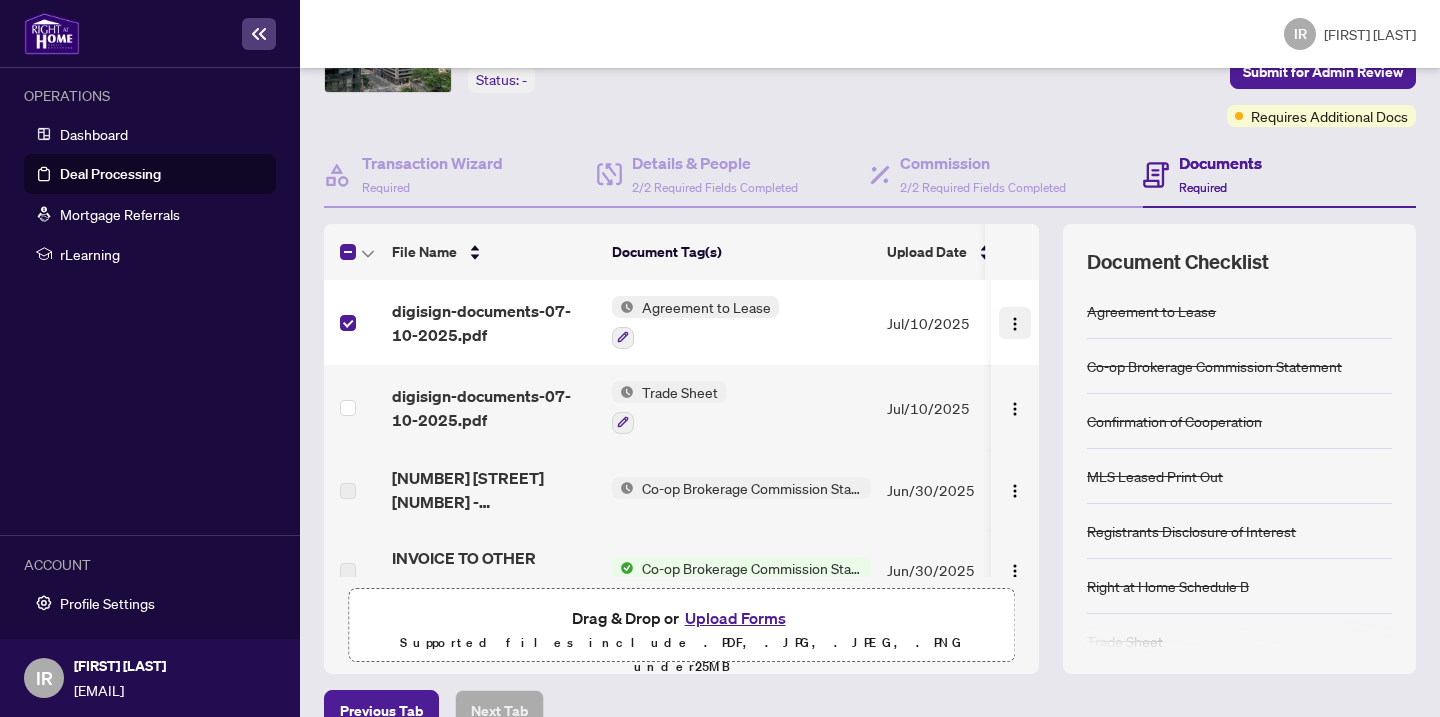 click at bounding box center [1015, 324] 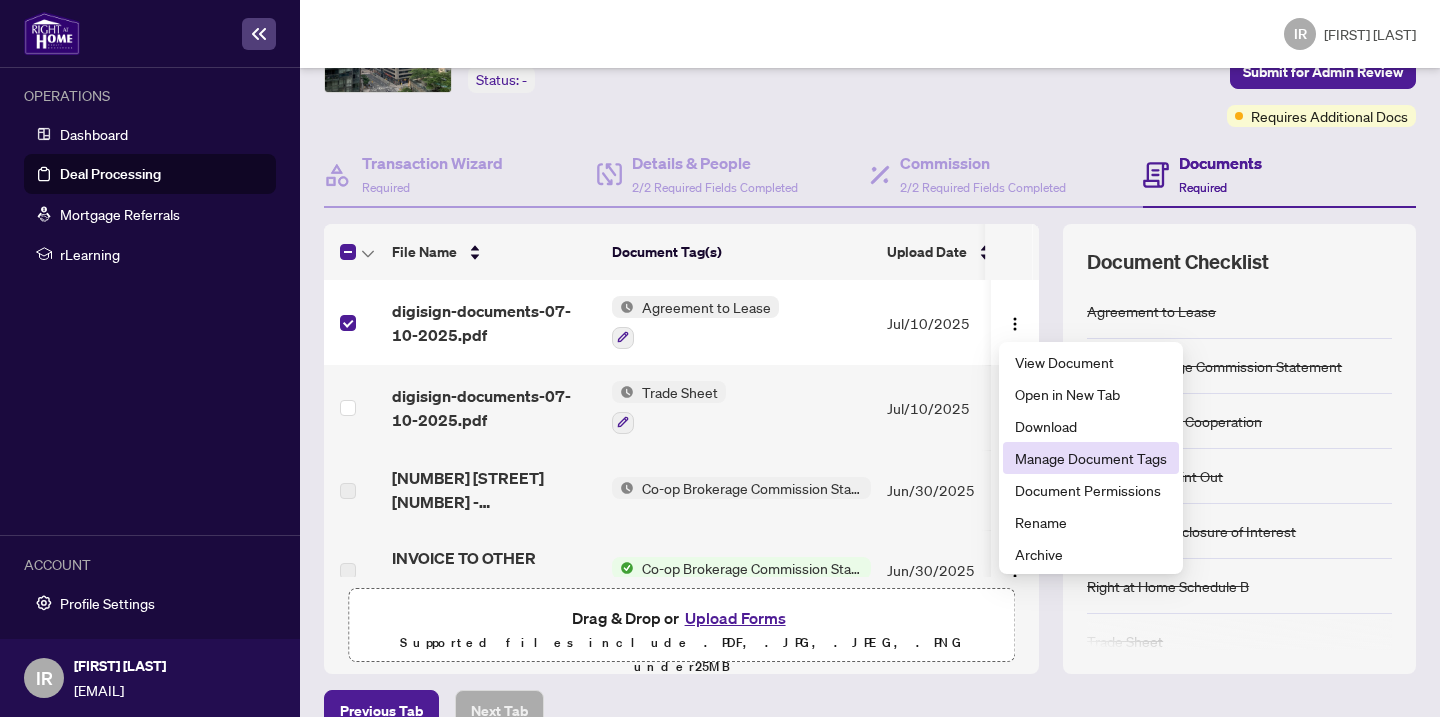 click on "Manage Document Tags" at bounding box center (1091, 458) 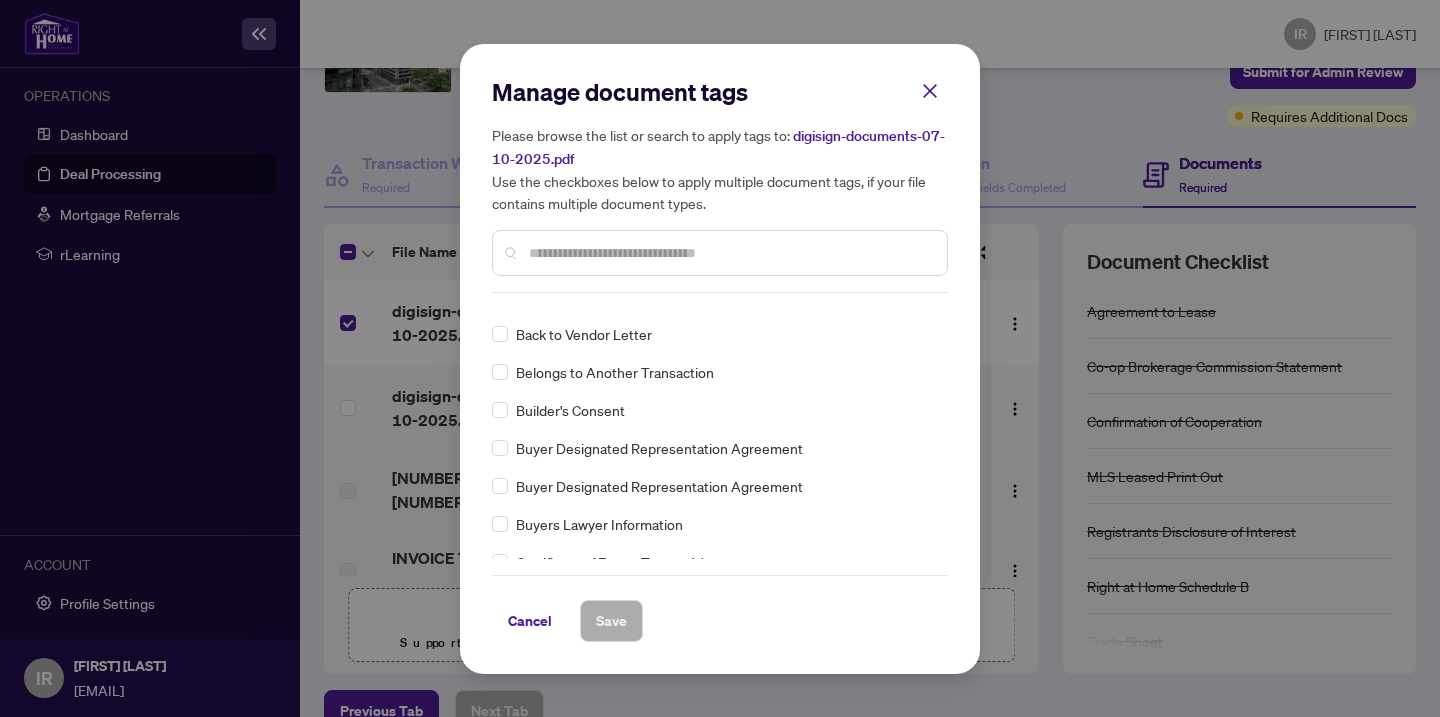 scroll, scrollTop: 0, scrollLeft: 0, axis: both 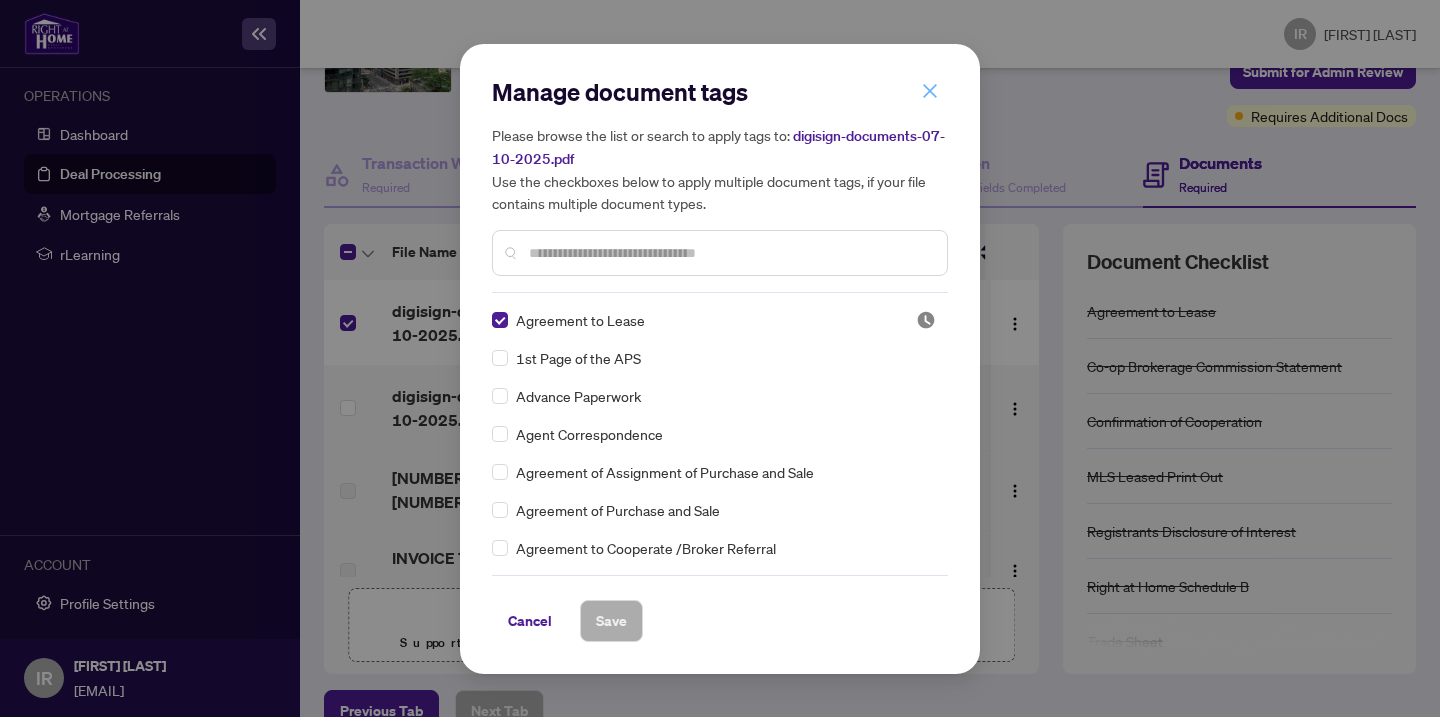 click 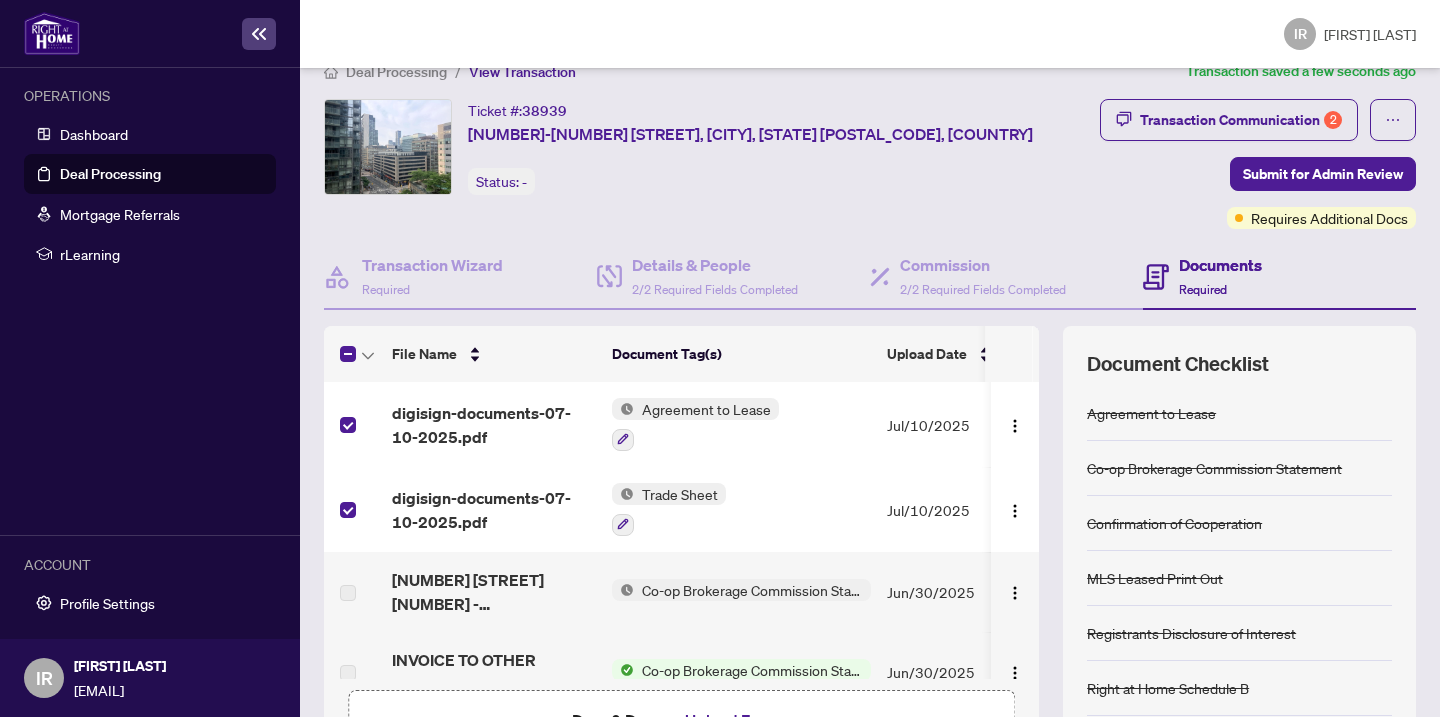scroll, scrollTop: 0, scrollLeft: 0, axis: both 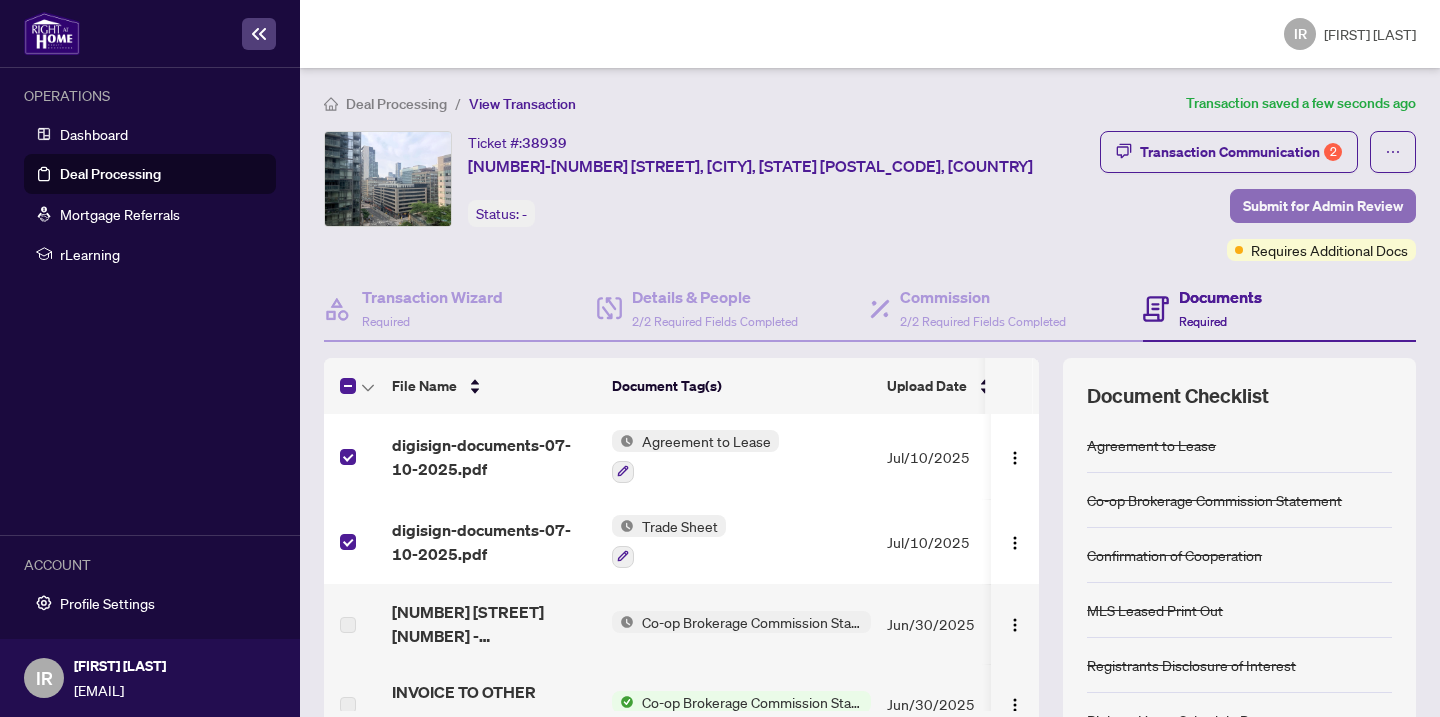 click on "Submit for Admin Review" at bounding box center [1323, 206] 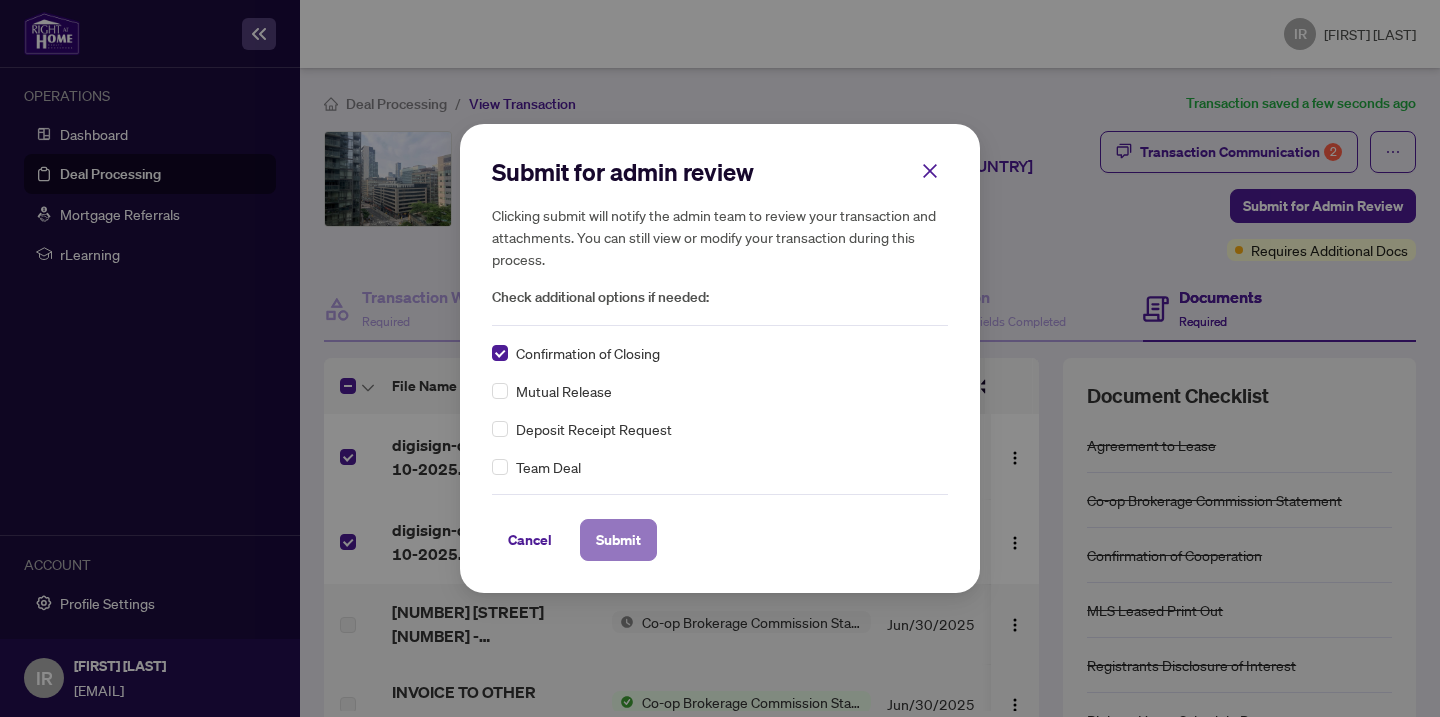 click on "Submit" at bounding box center [618, 540] 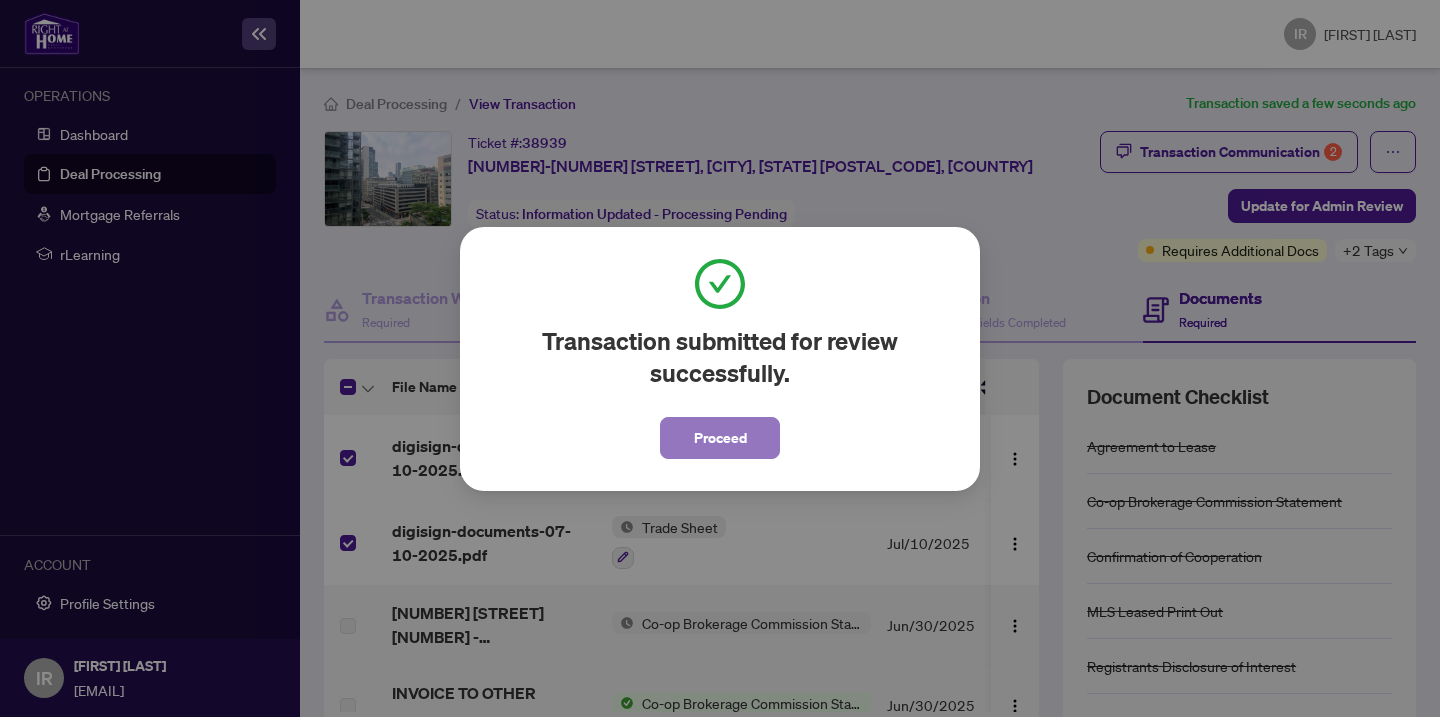 click on "Proceed" at bounding box center [720, 438] 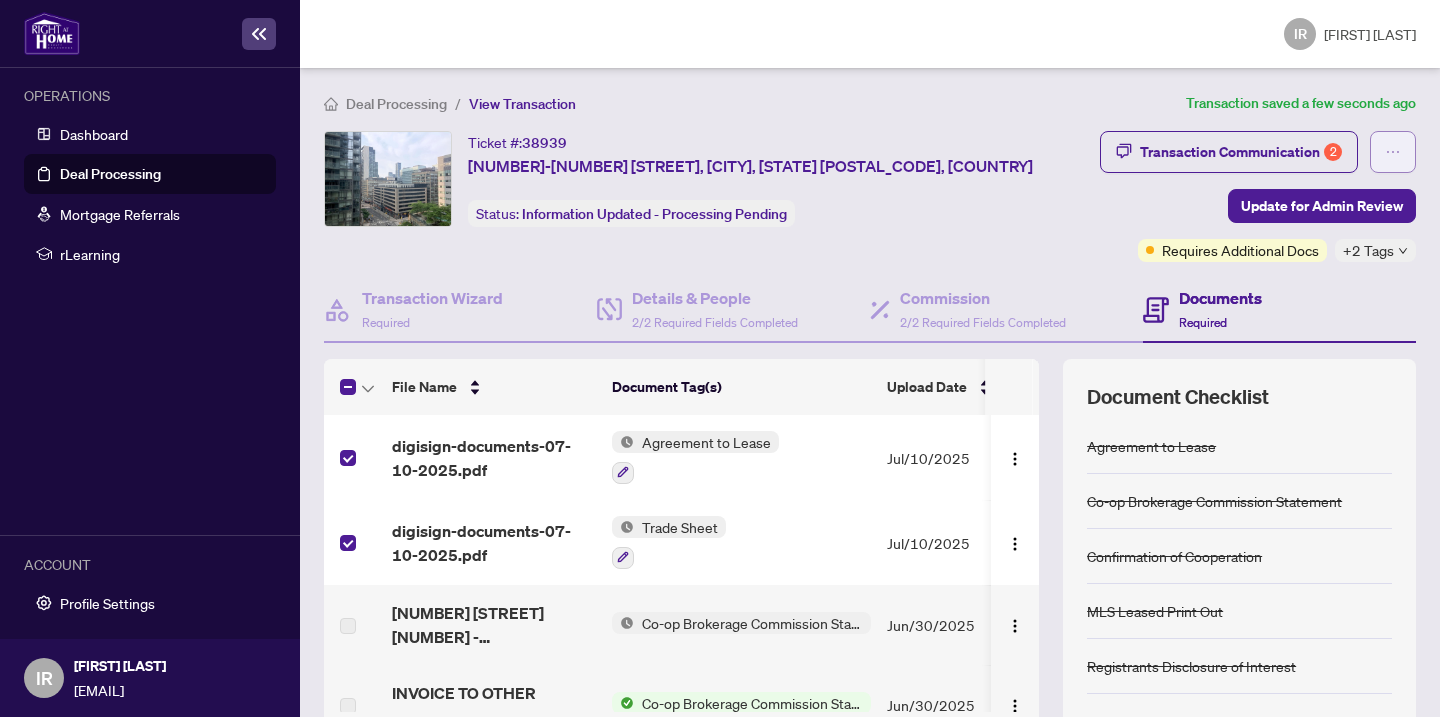 click 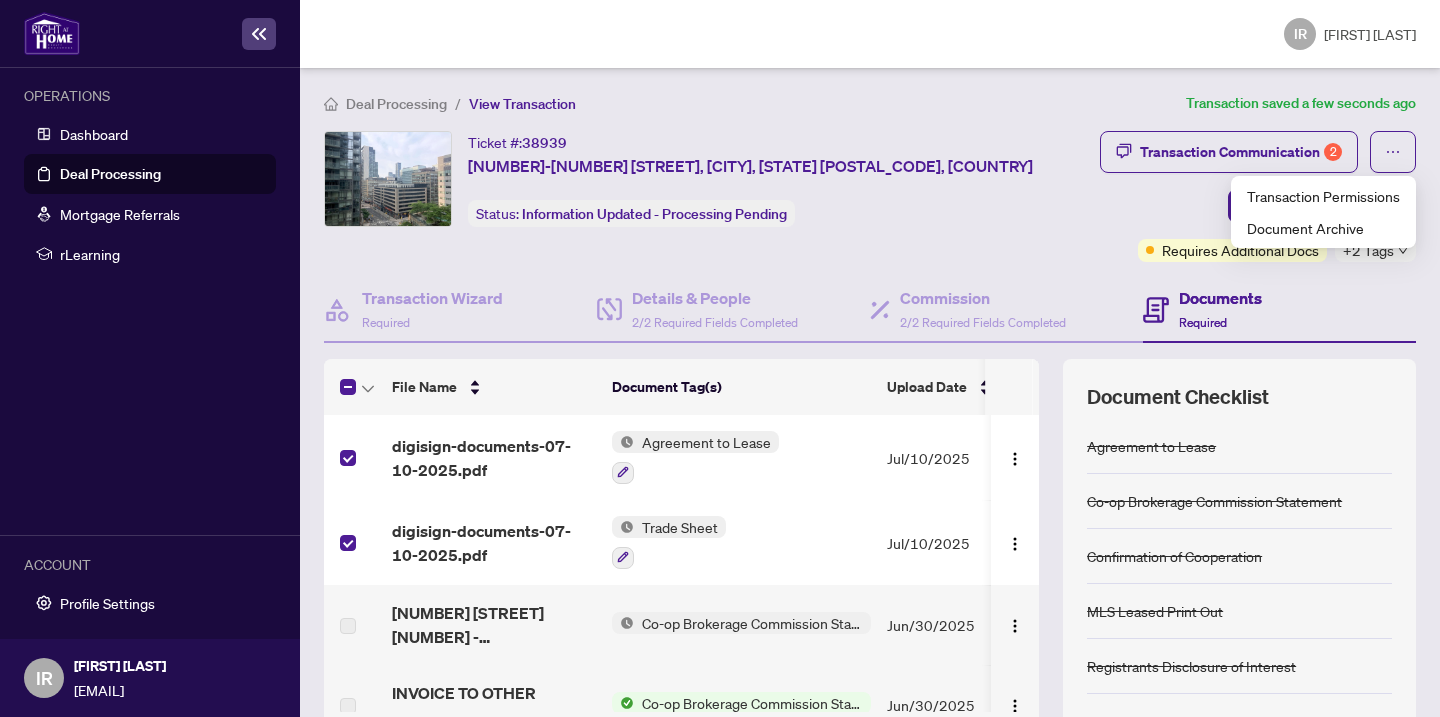 click on "Ticket #:  38939 901-37 Grosvenor St, Toronto, Ontario M4Y 3G5, Canada Status:   Information Updated - Processing Pending Update for Admin Review" at bounding box center (708, 196) 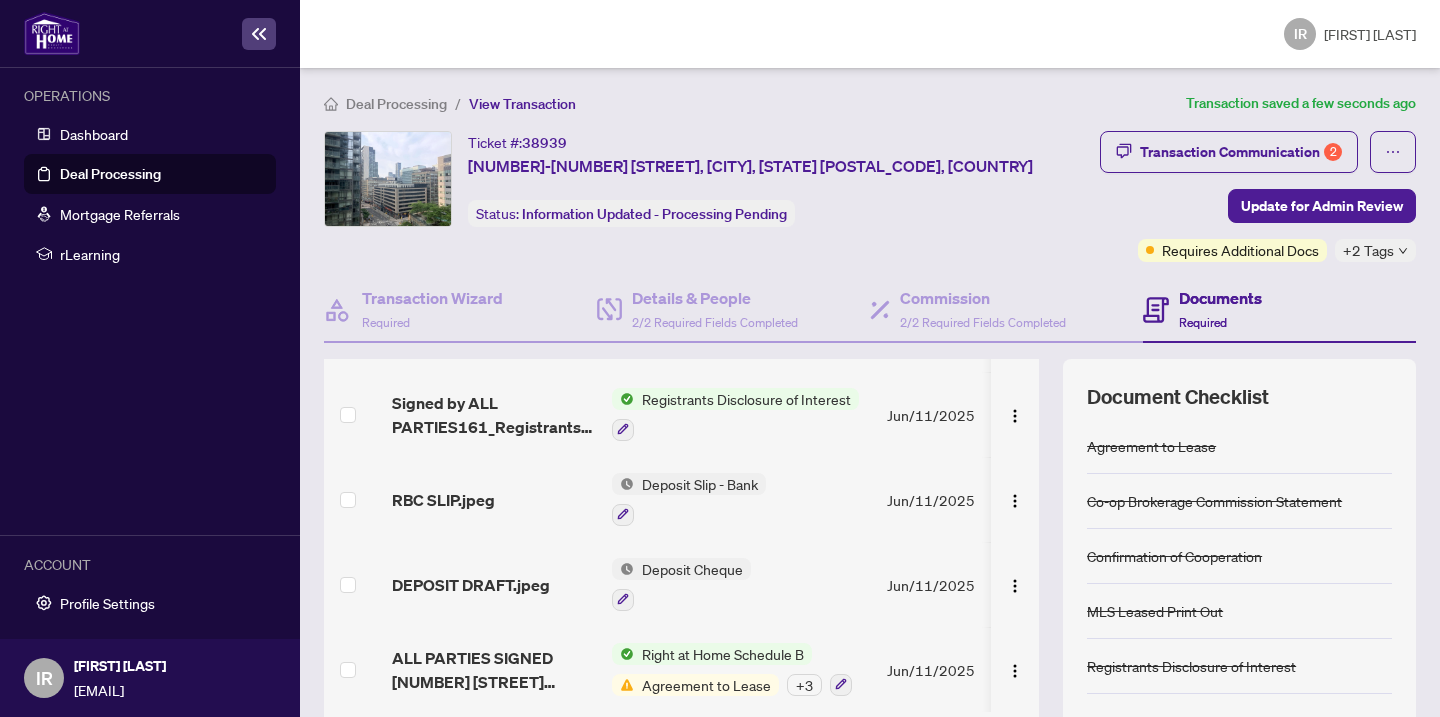 scroll, scrollTop: 705, scrollLeft: 0, axis: vertical 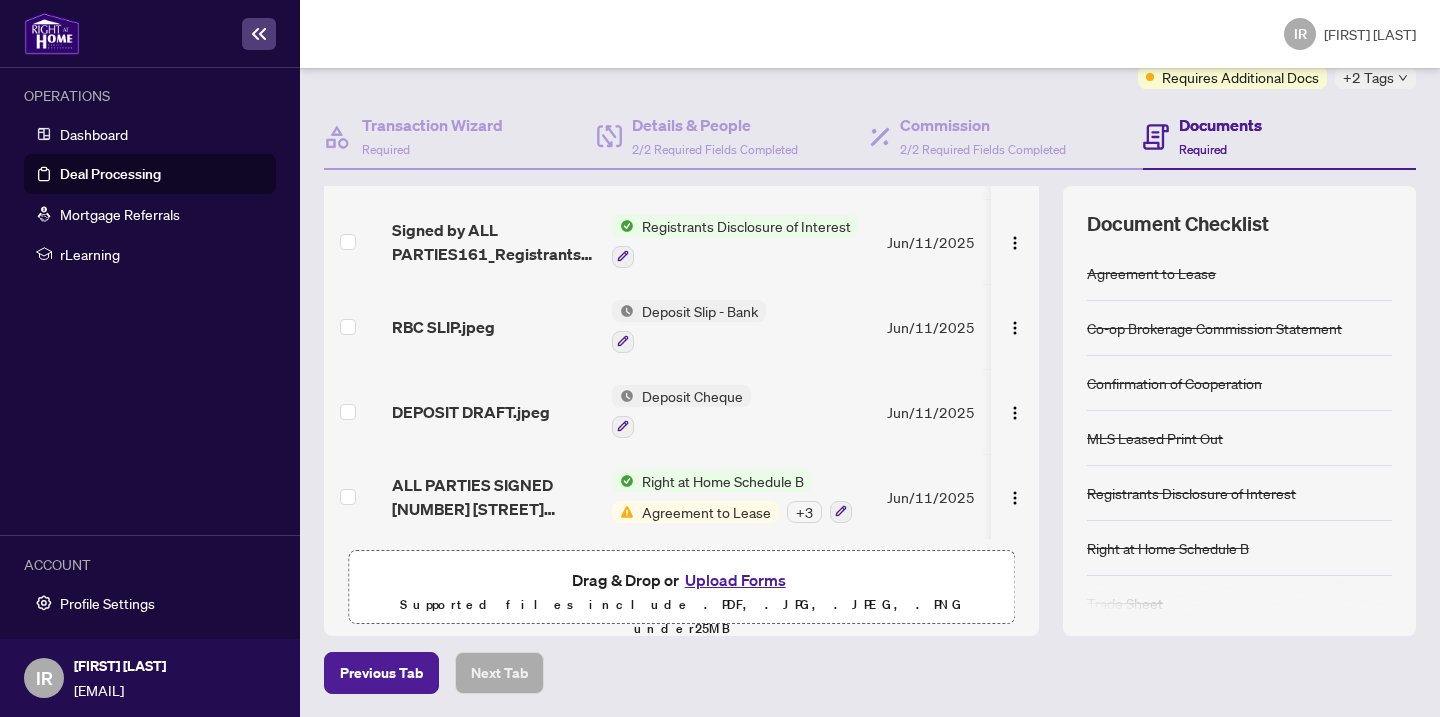 click on "+ 3" at bounding box center (804, 512) 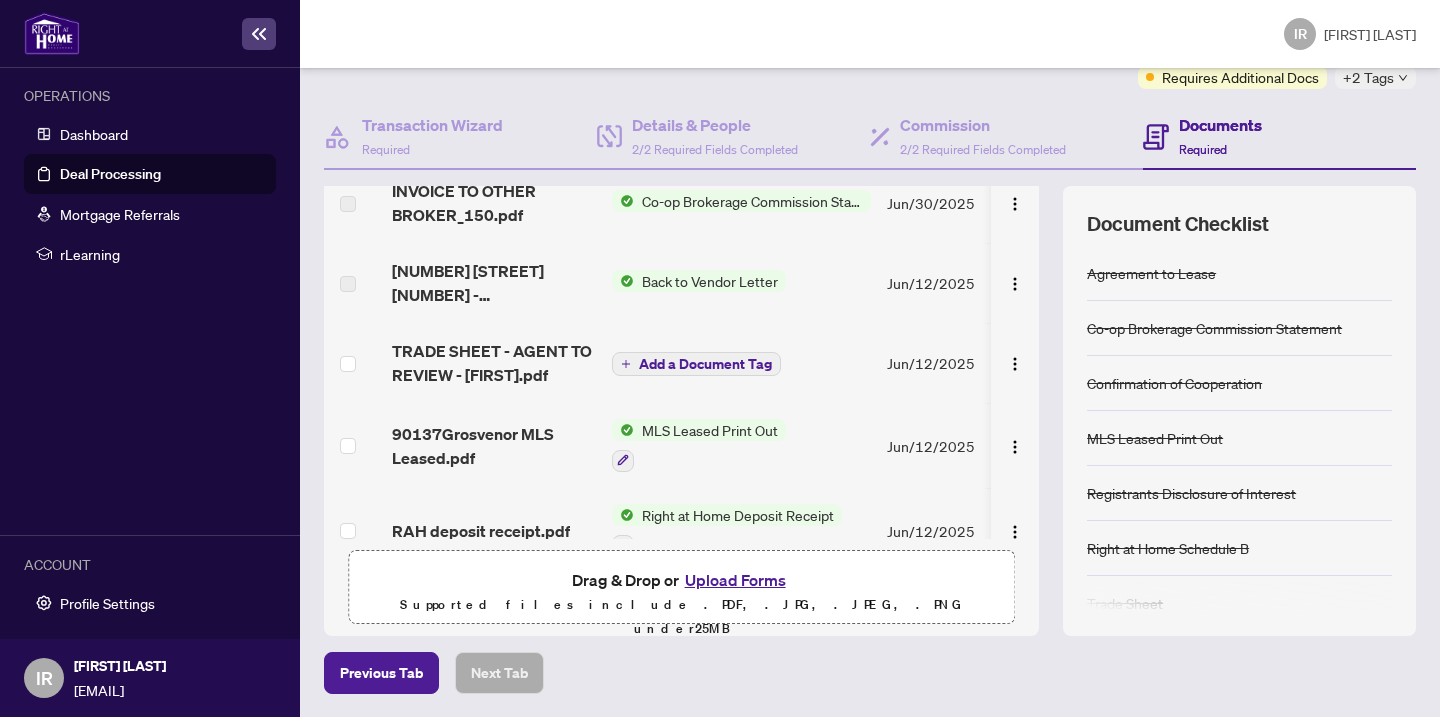 scroll, scrollTop: 327, scrollLeft: 0, axis: vertical 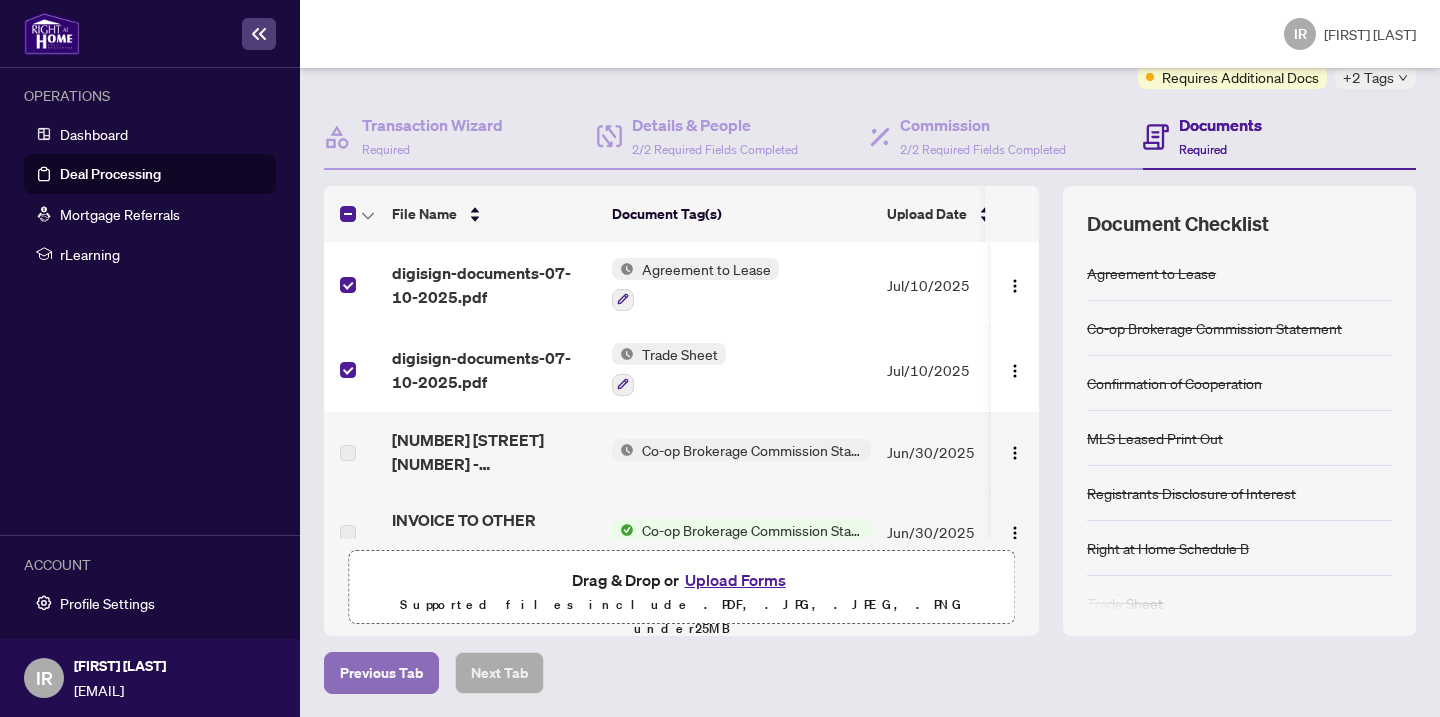 click on "Previous Tab" at bounding box center (381, 673) 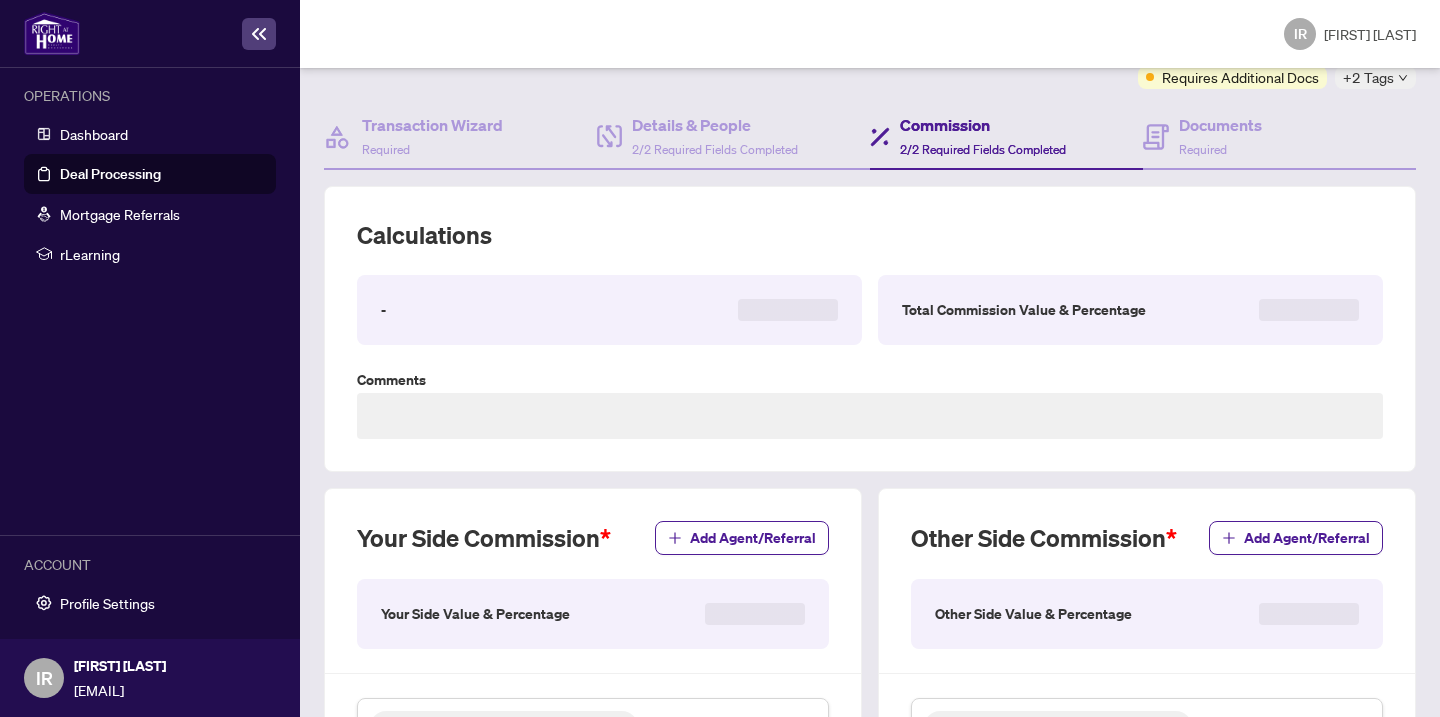 type on "*******" 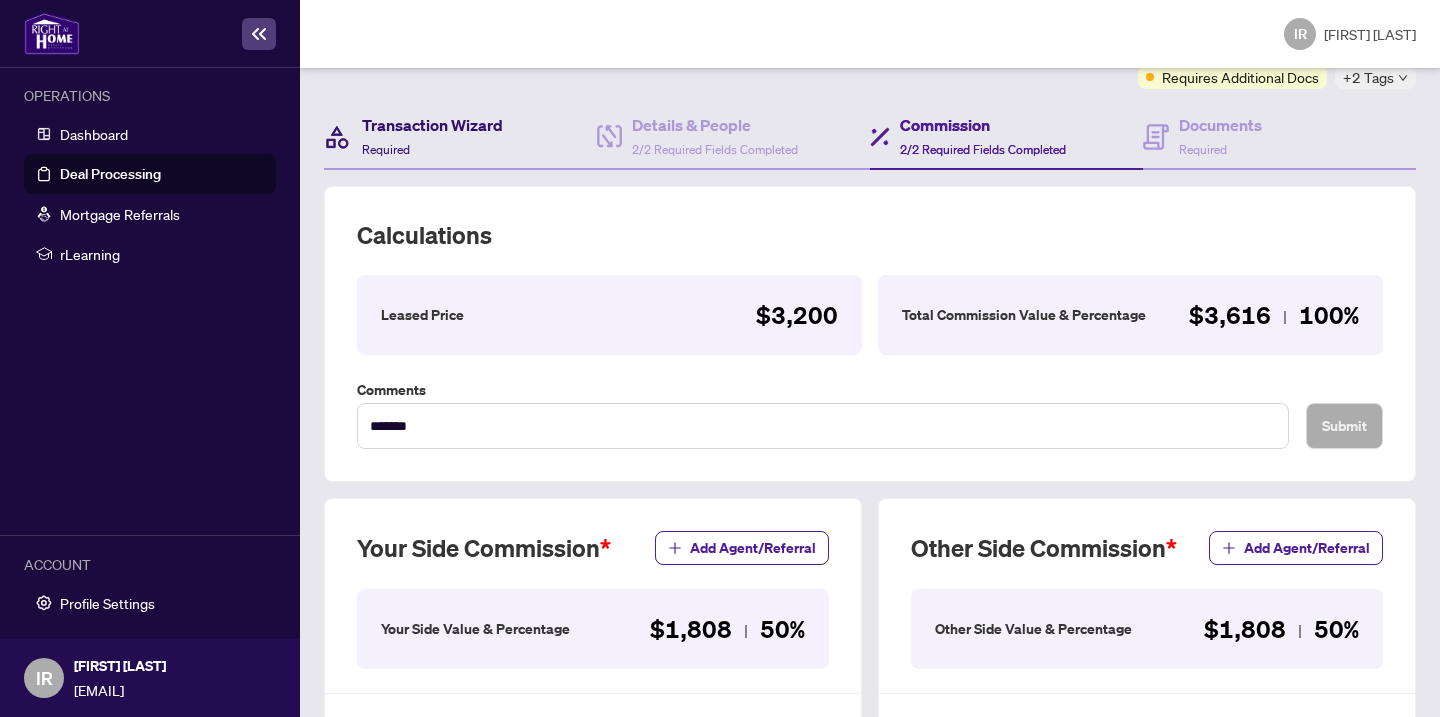 click on "Transaction Wizard" at bounding box center (432, 125) 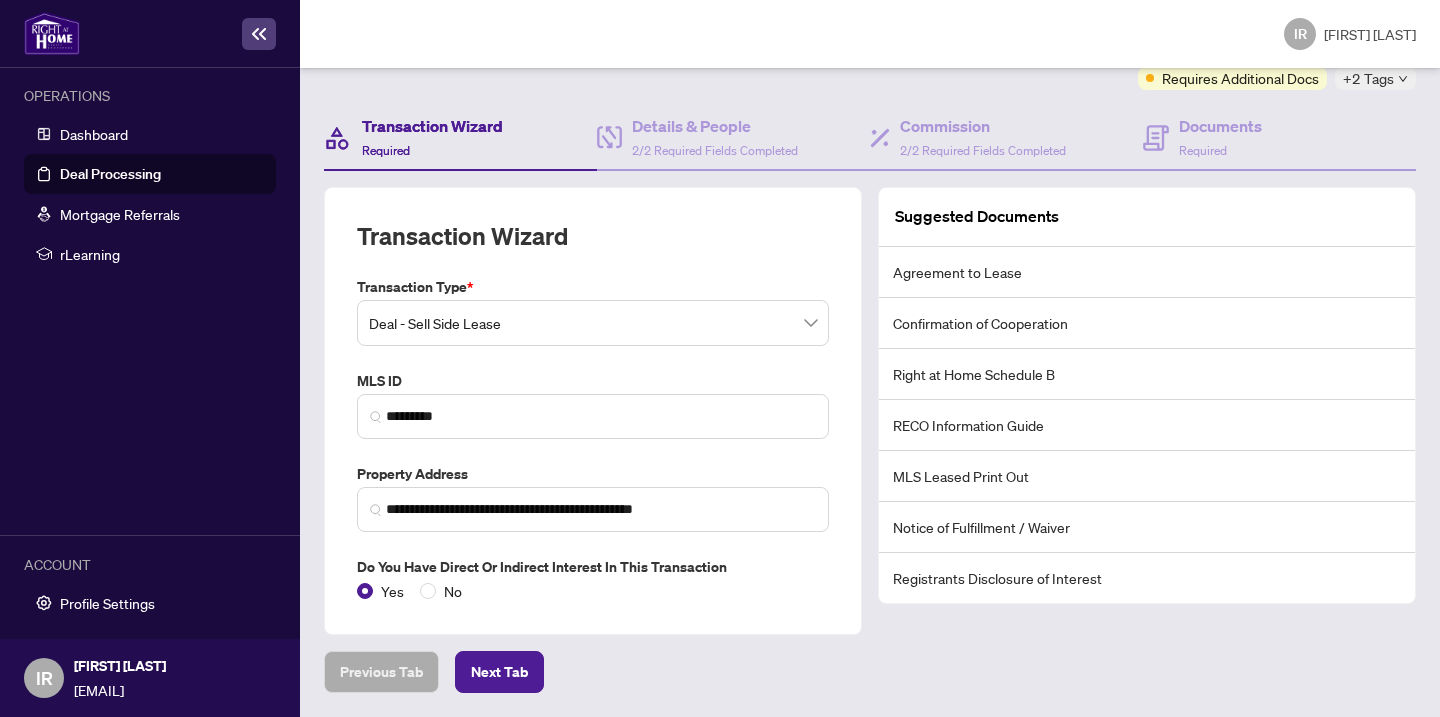 scroll, scrollTop: 171, scrollLeft: 0, axis: vertical 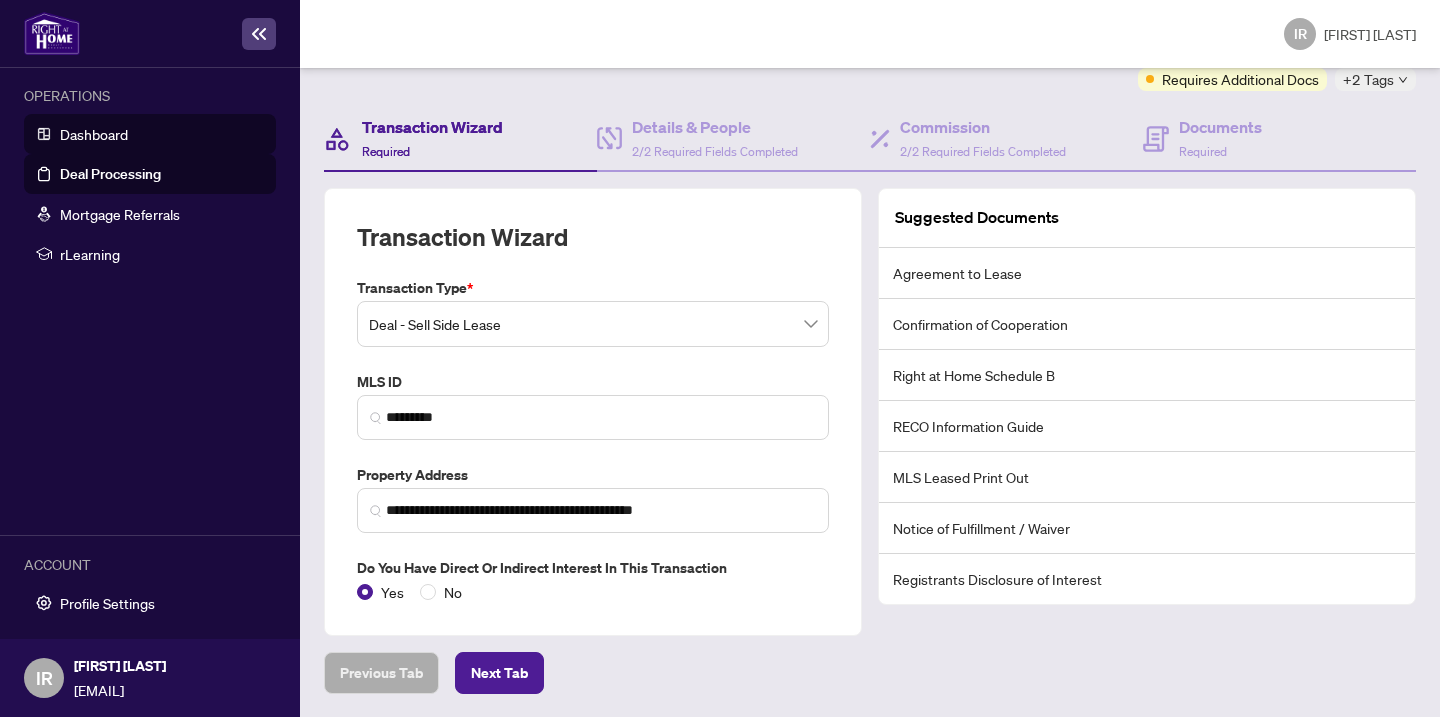 click on "Dashboard" at bounding box center [94, 134] 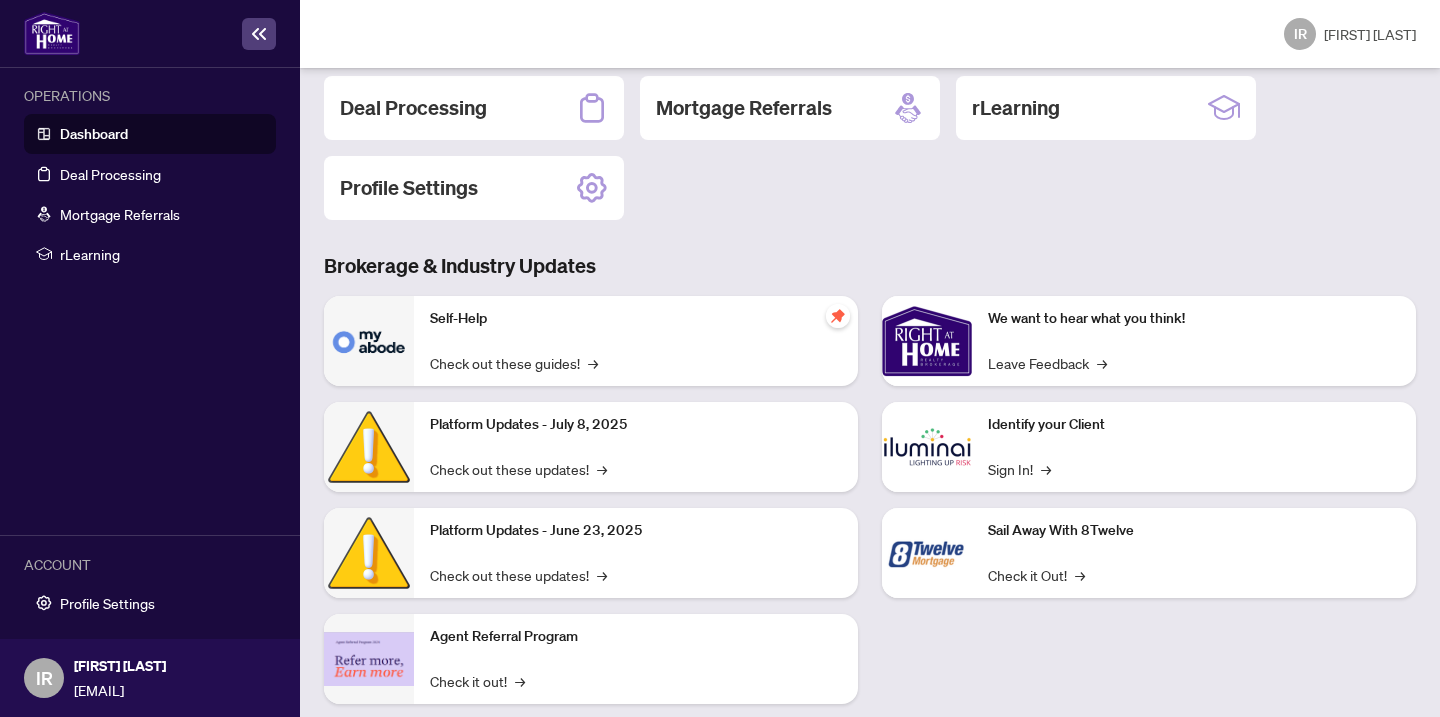 scroll, scrollTop: 262, scrollLeft: 0, axis: vertical 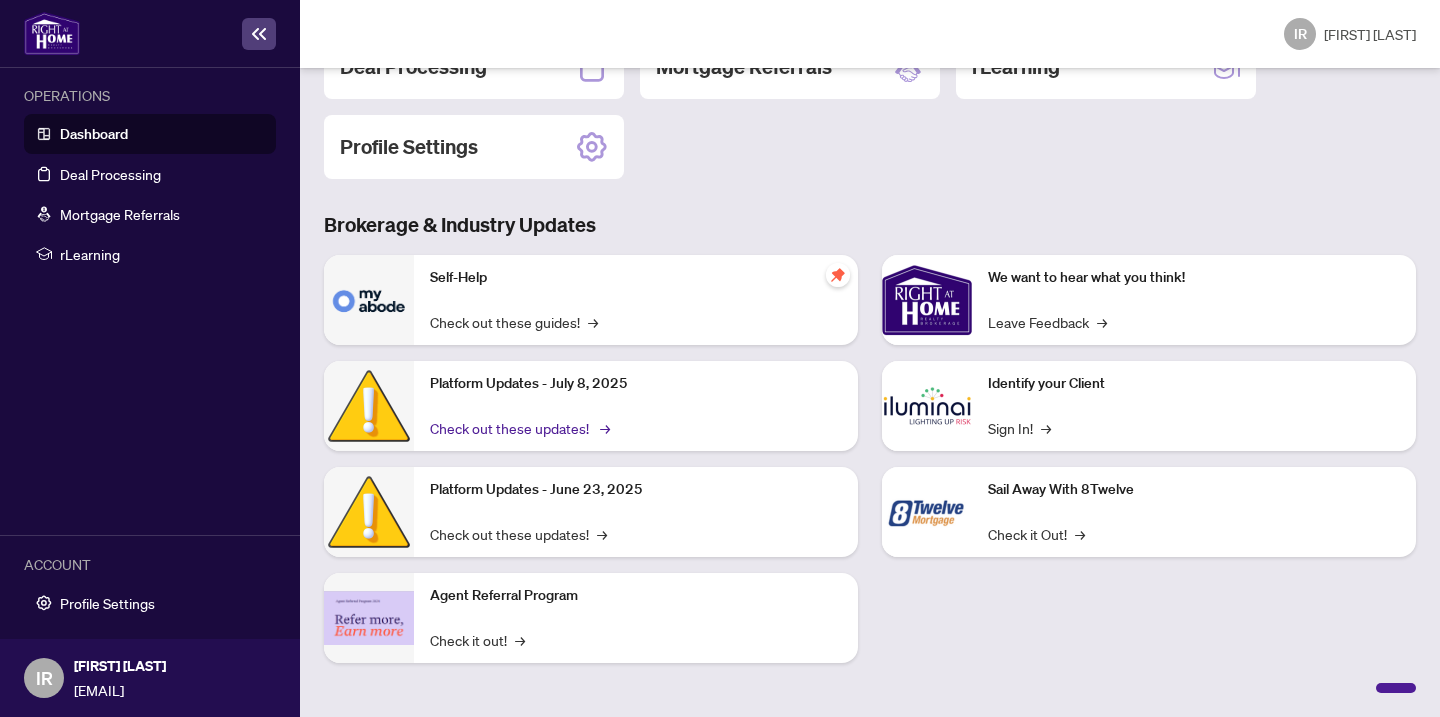 click on "Check out these updates! →" at bounding box center (518, 428) 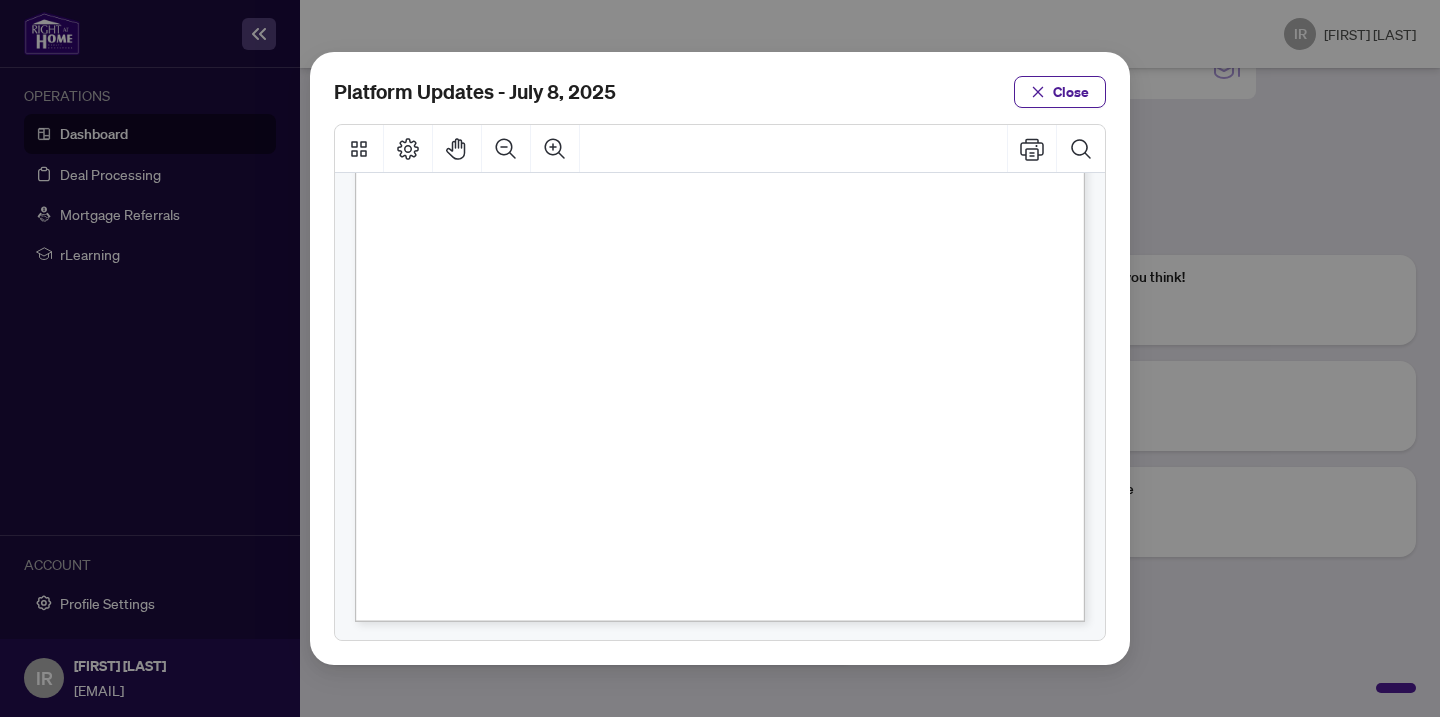 scroll, scrollTop: 518, scrollLeft: 0, axis: vertical 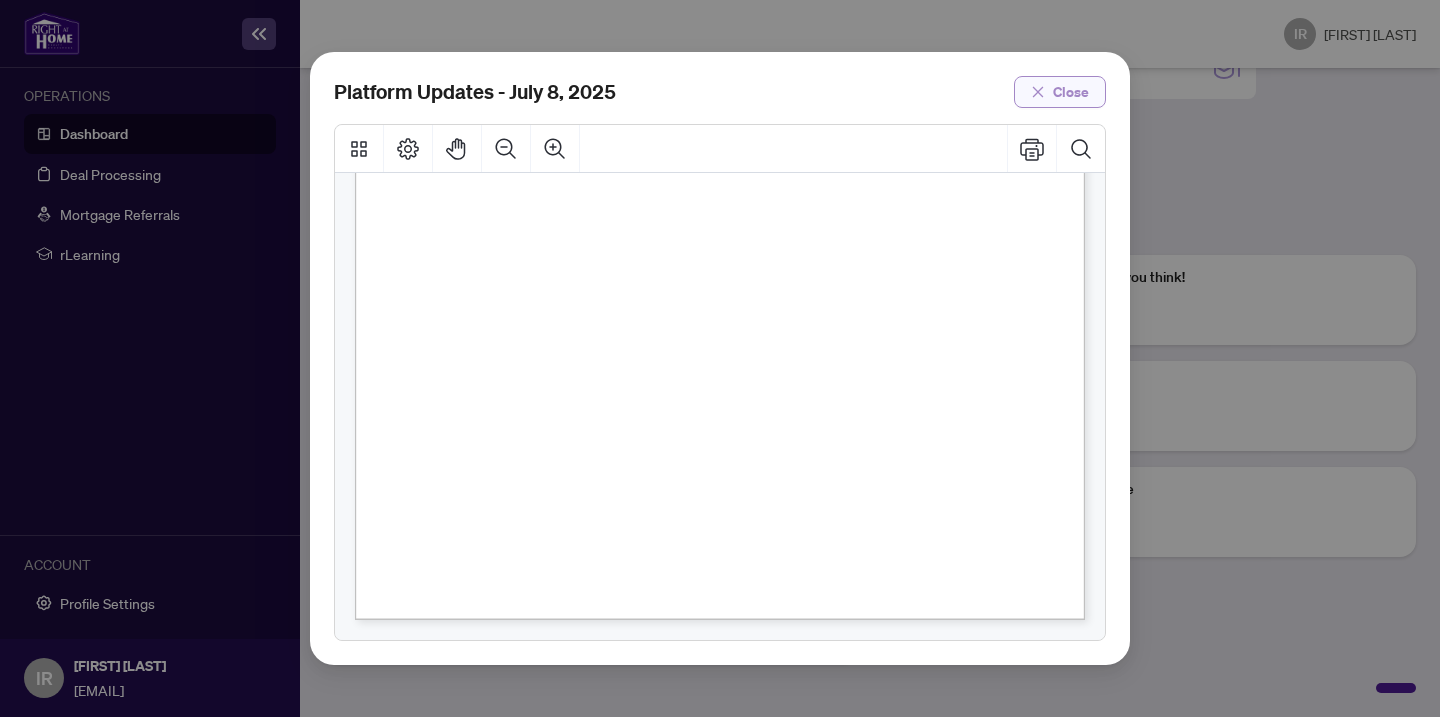 click 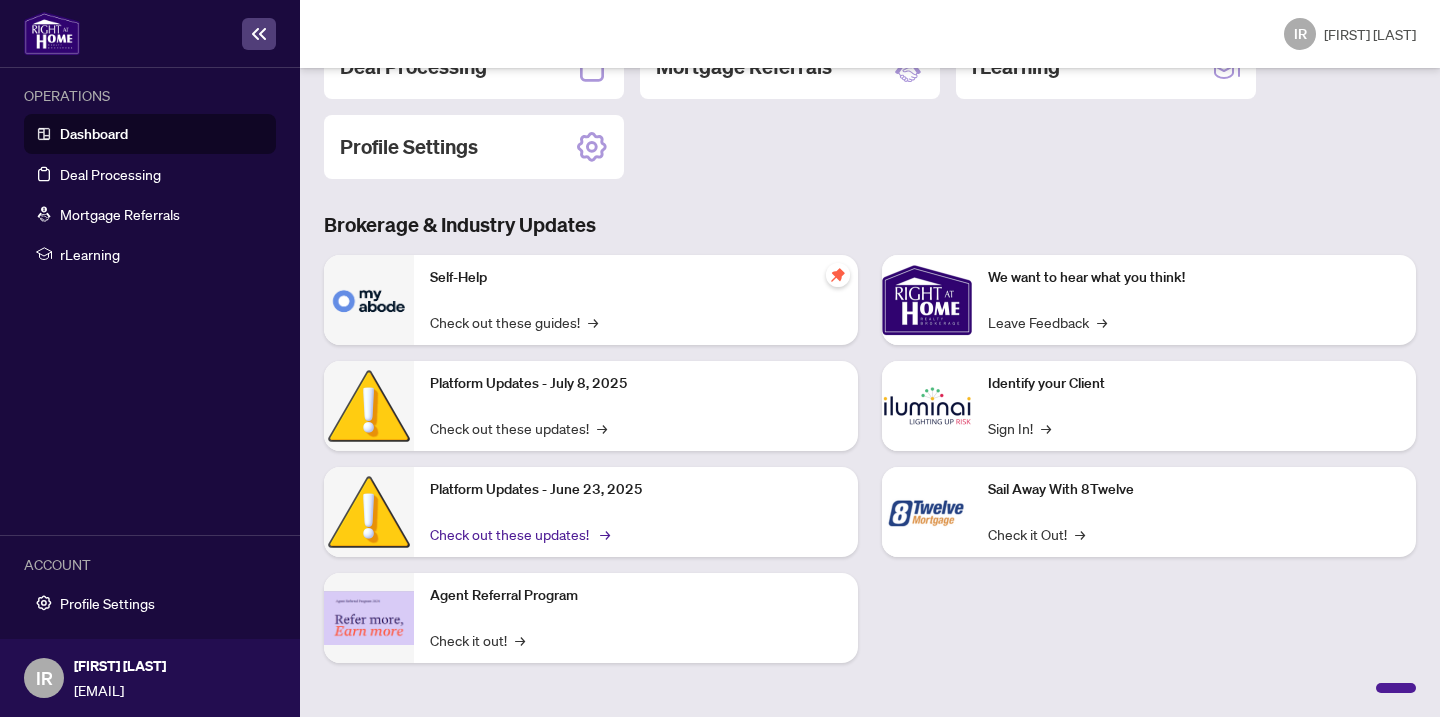 click on "Check out these updates! →" at bounding box center (518, 534) 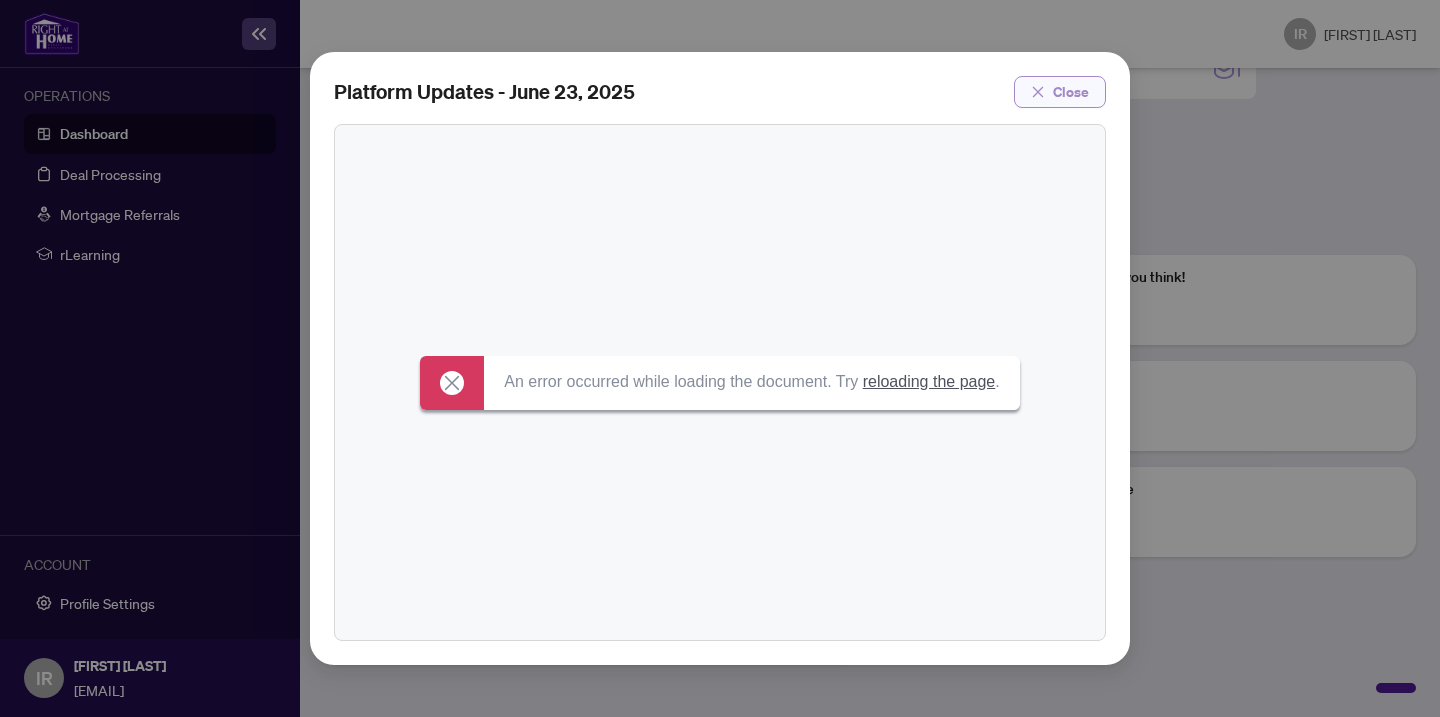 click on "Close" at bounding box center [1071, 92] 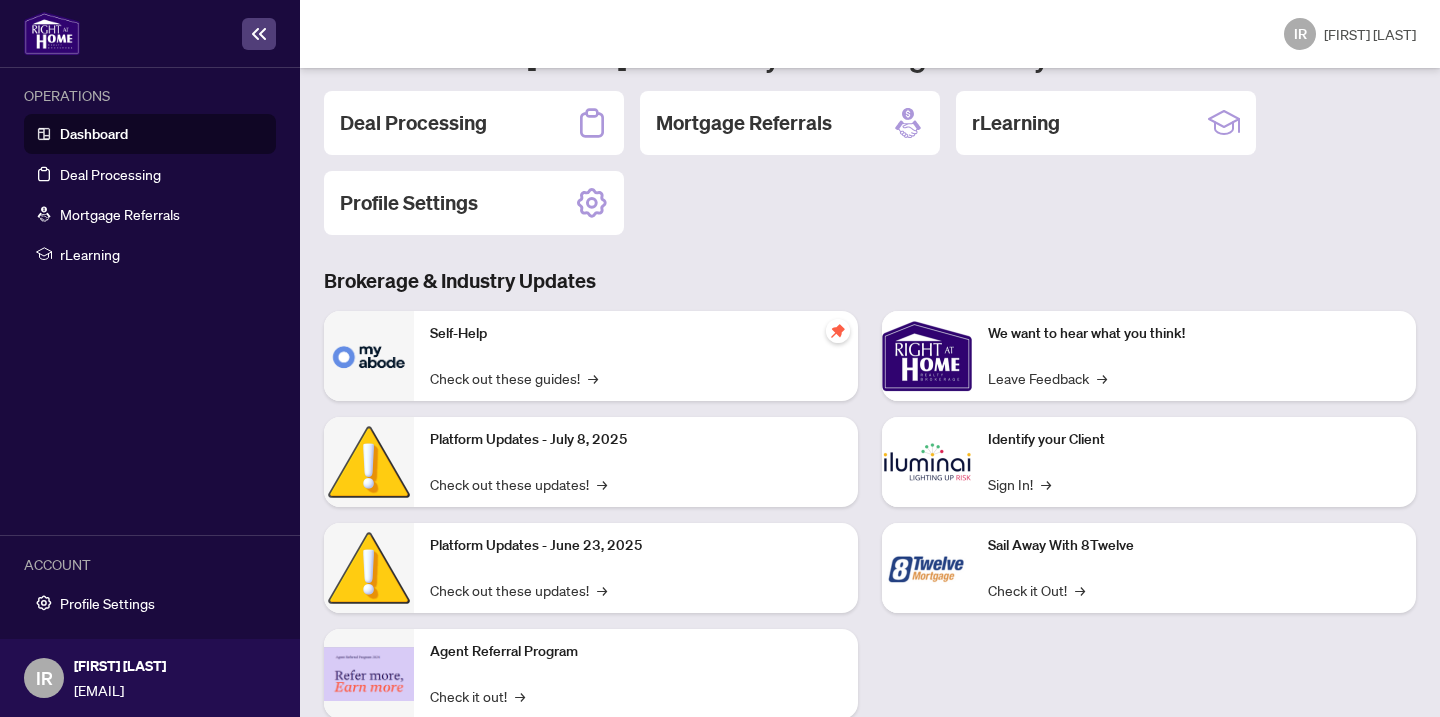scroll, scrollTop: 0, scrollLeft: 0, axis: both 